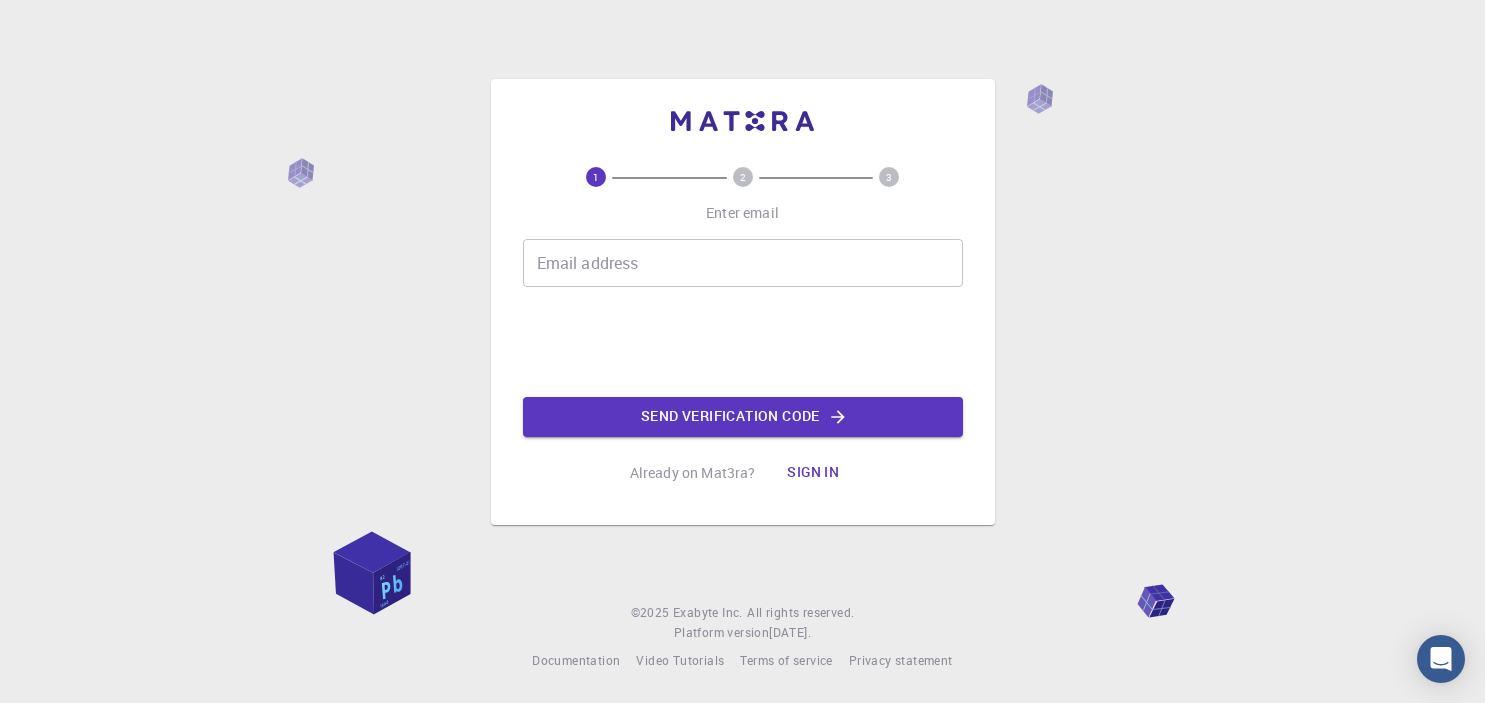 scroll, scrollTop: 0, scrollLeft: 0, axis: both 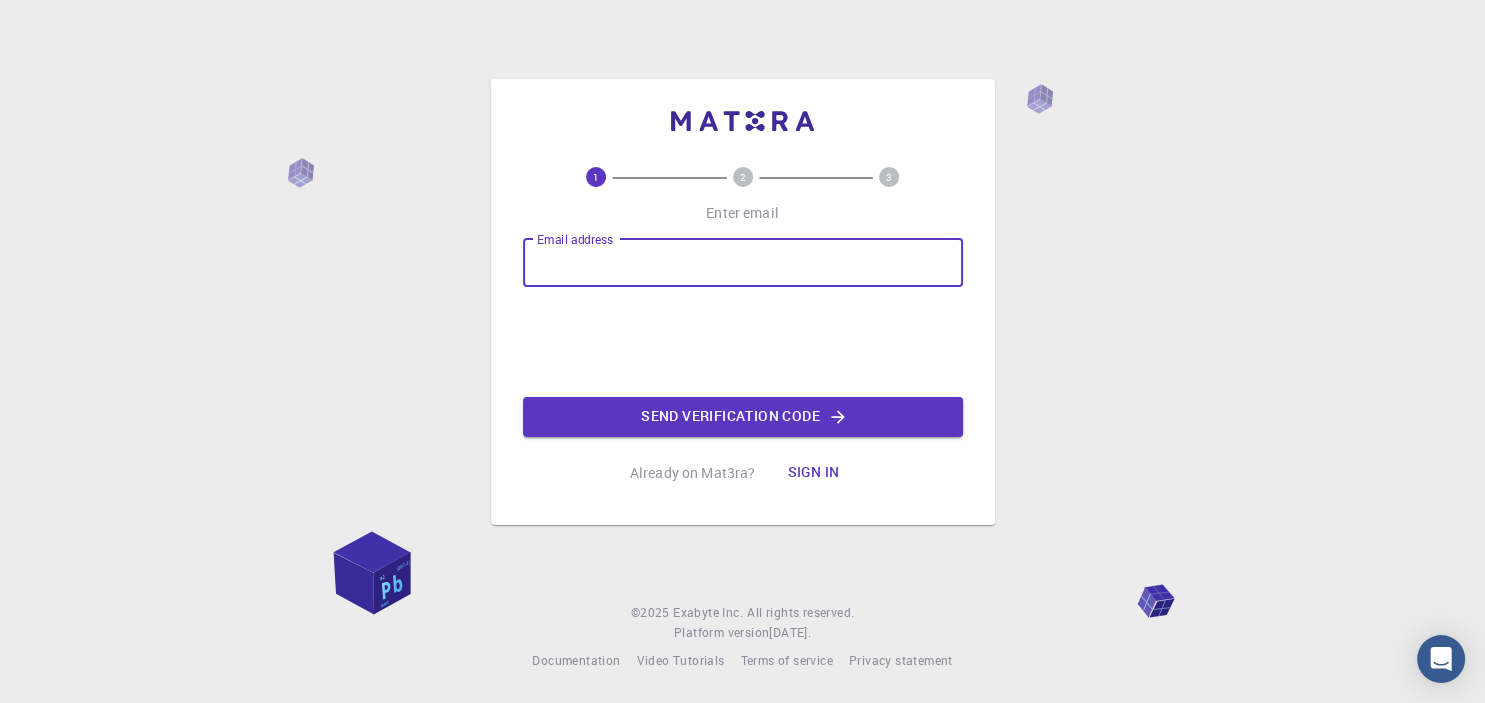 click on "Email address" at bounding box center (743, 263) 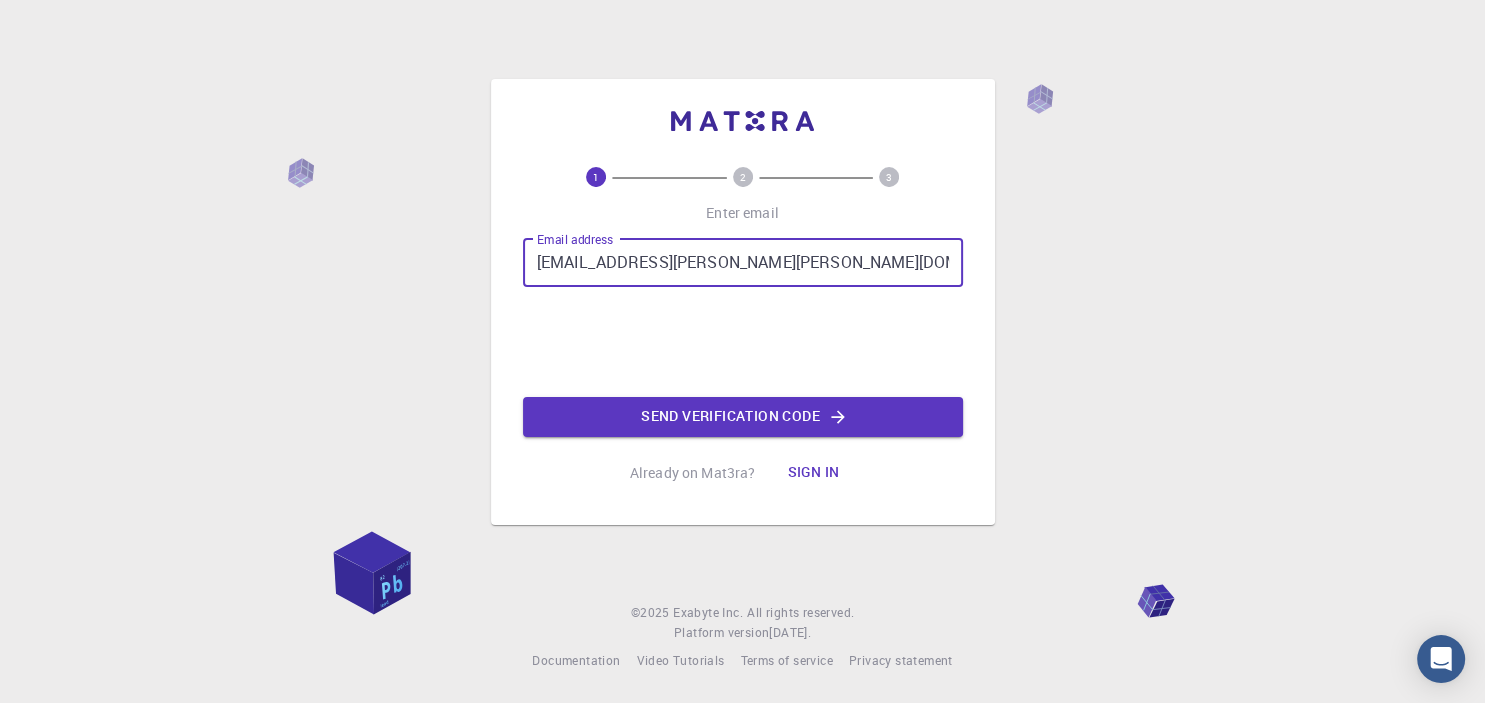 type on "[EMAIL_ADDRESS][PERSON_NAME][PERSON_NAME][DOMAIN_NAME]" 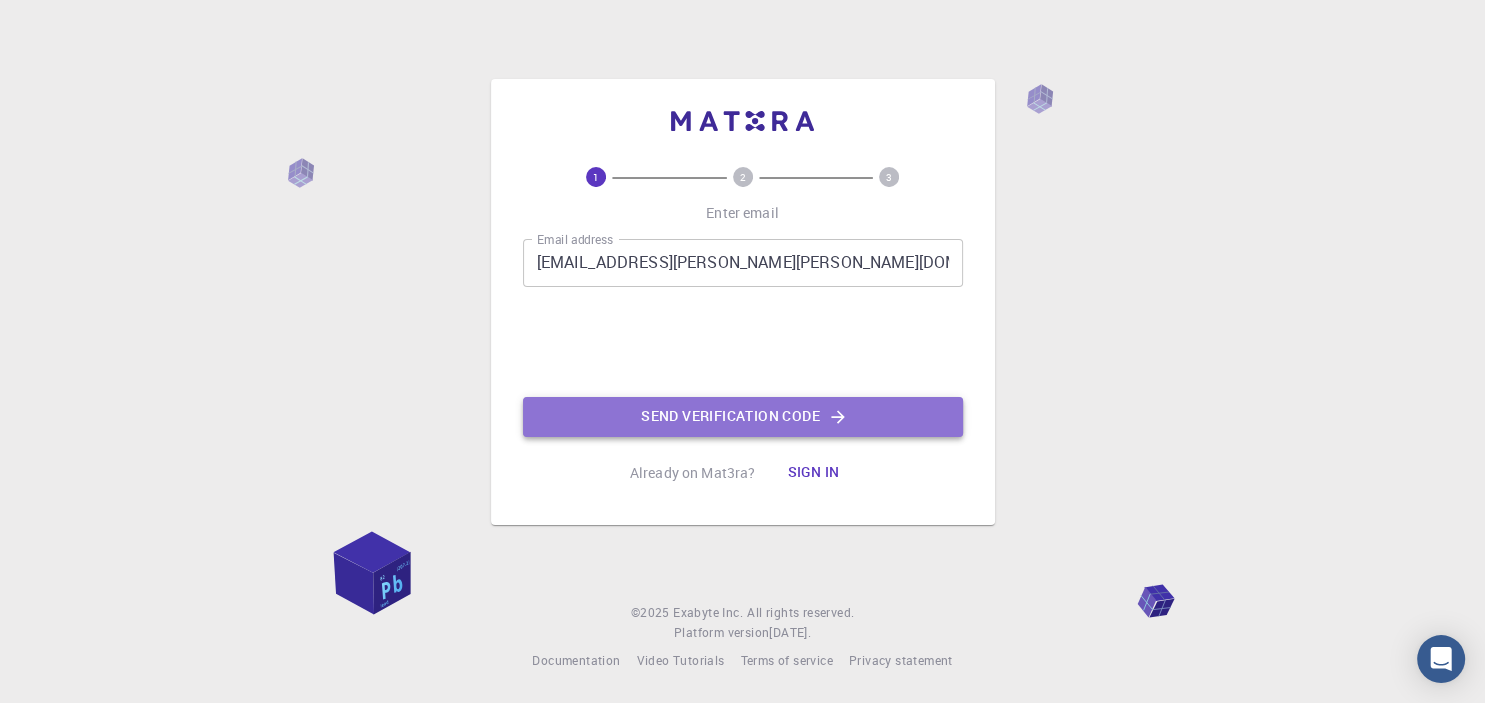 click on "Send verification code" 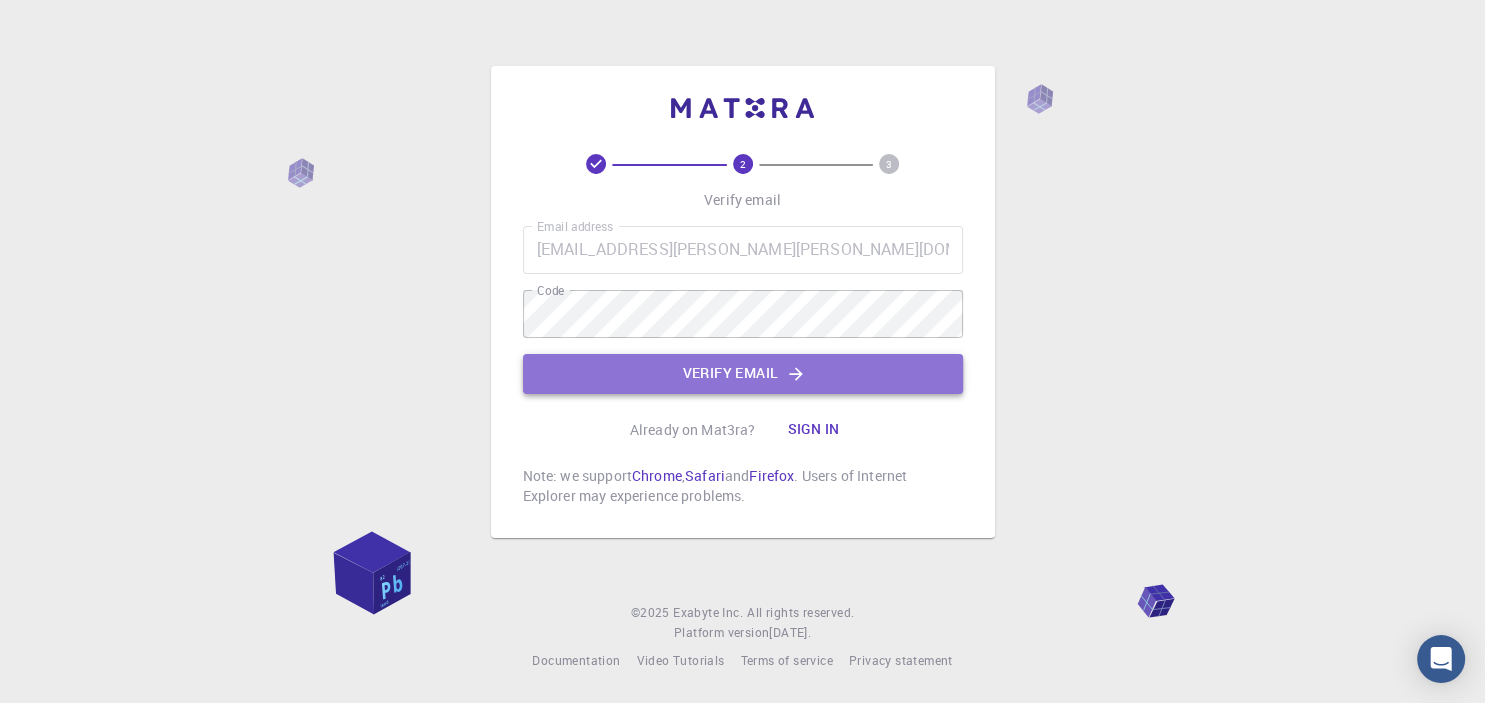 click on "Verify email" 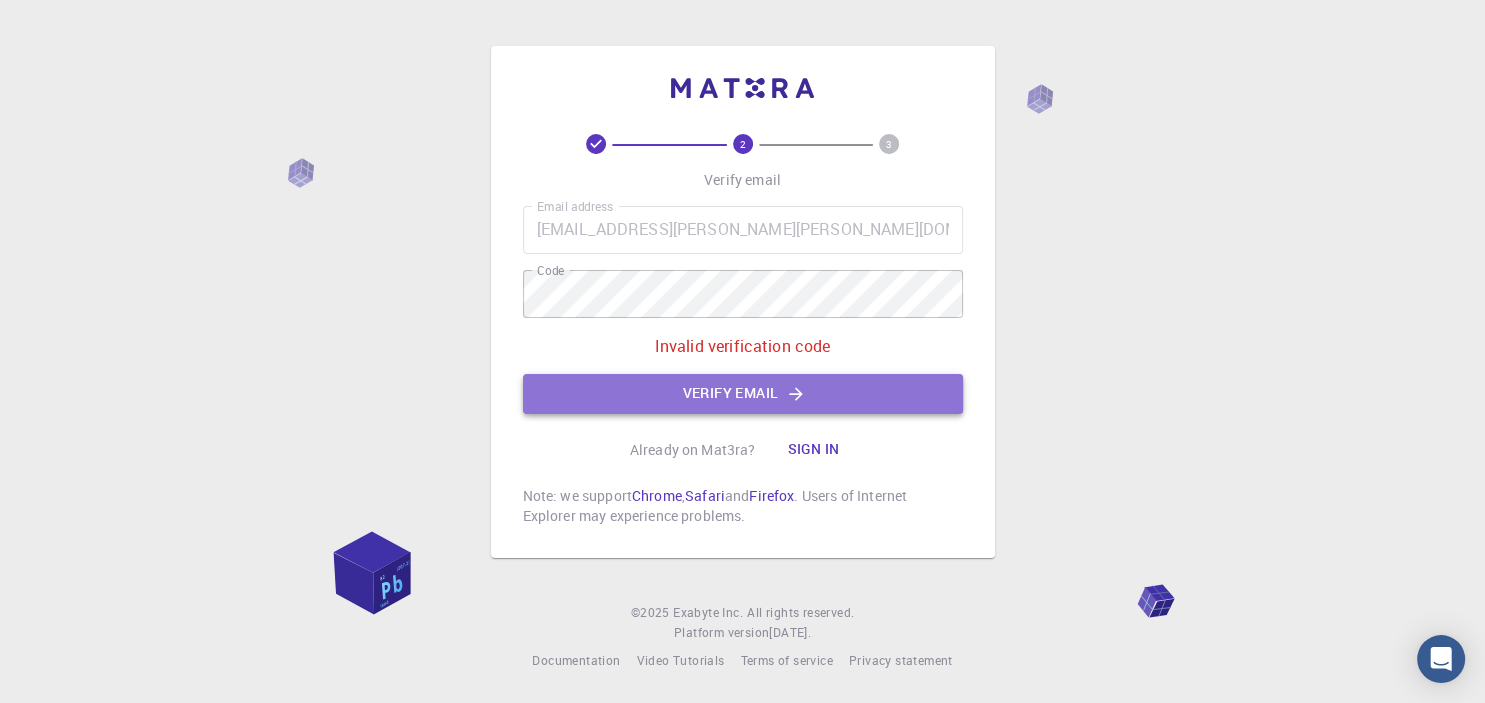 click on "Verify email" at bounding box center (743, 394) 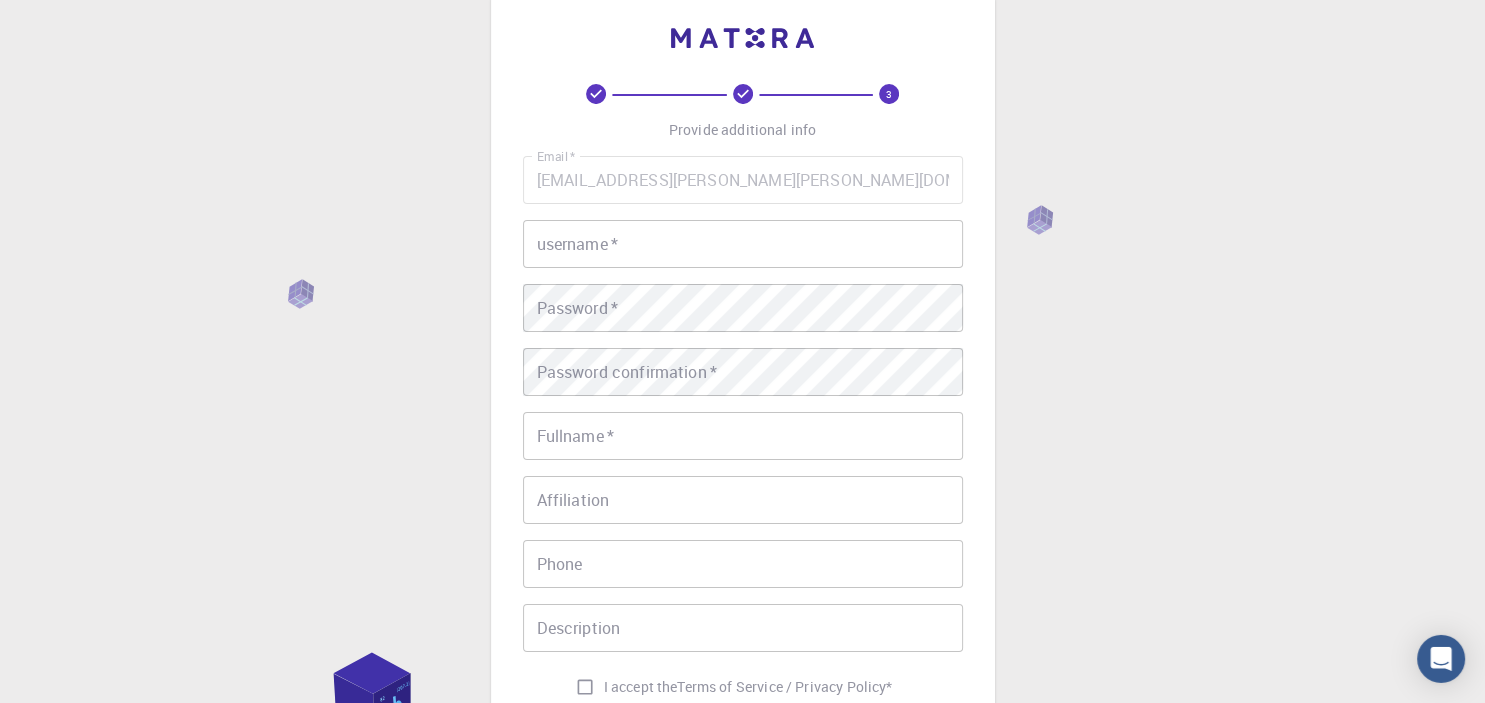 scroll, scrollTop: 35, scrollLeft: 0, axis: vertical 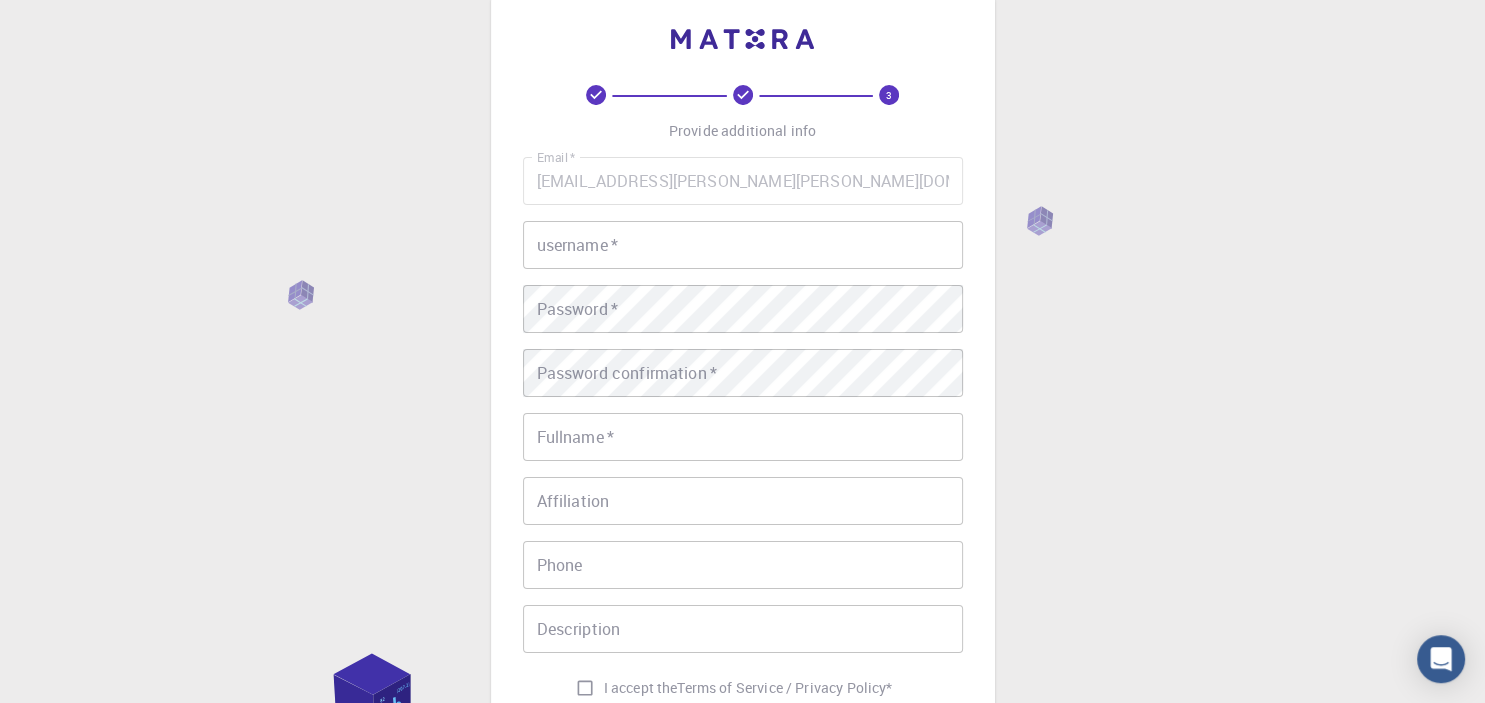 click on "username   *" at bounding box center [743, 245] 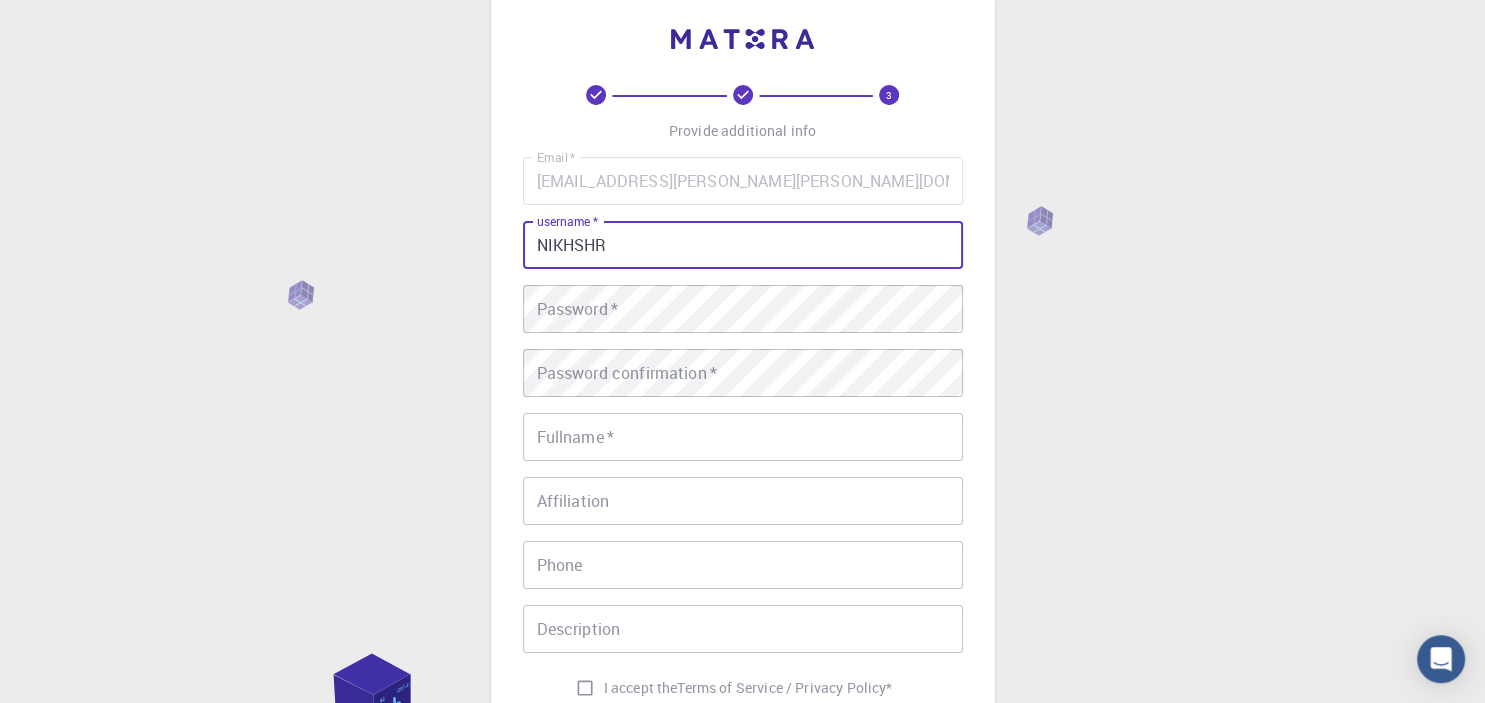 type on "NIKHSHR" 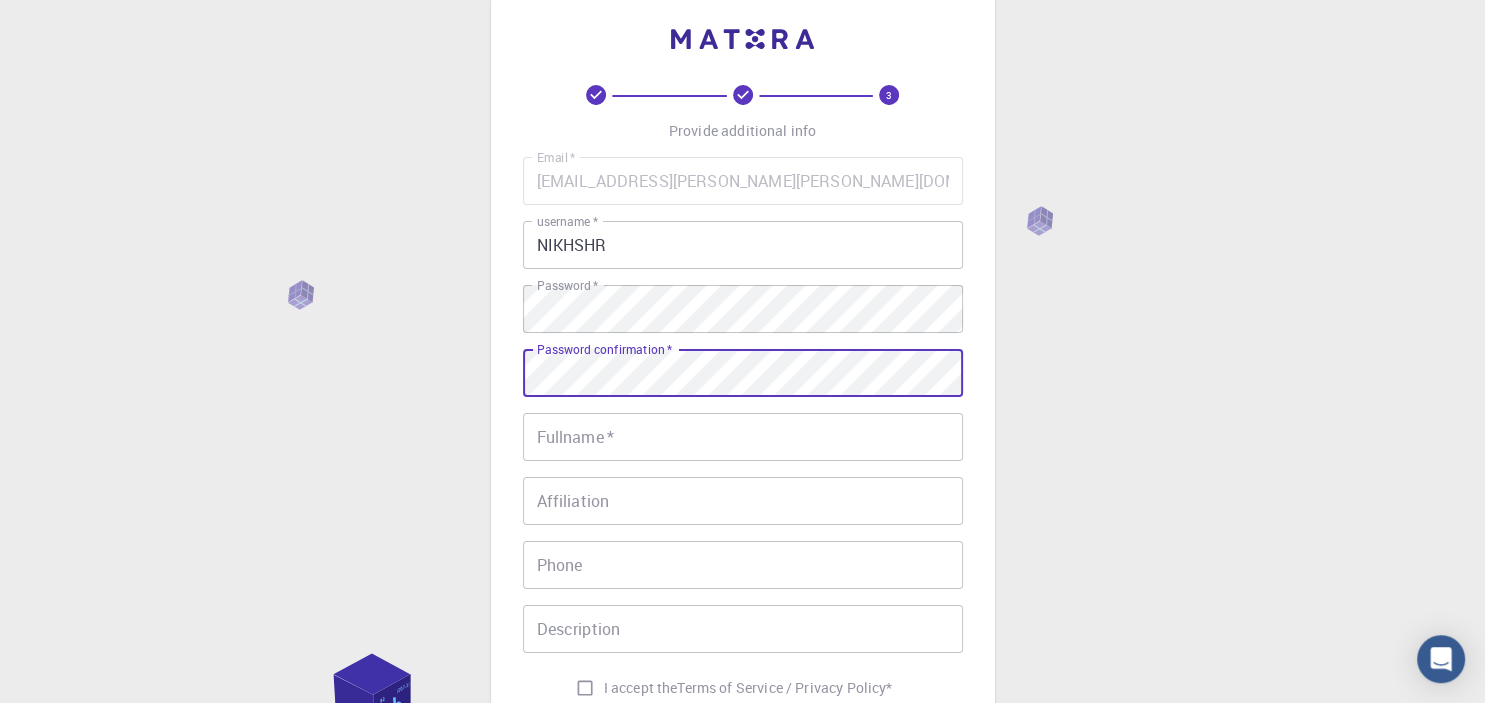 click on "Fullname   *" at bounding box center [743, 437] 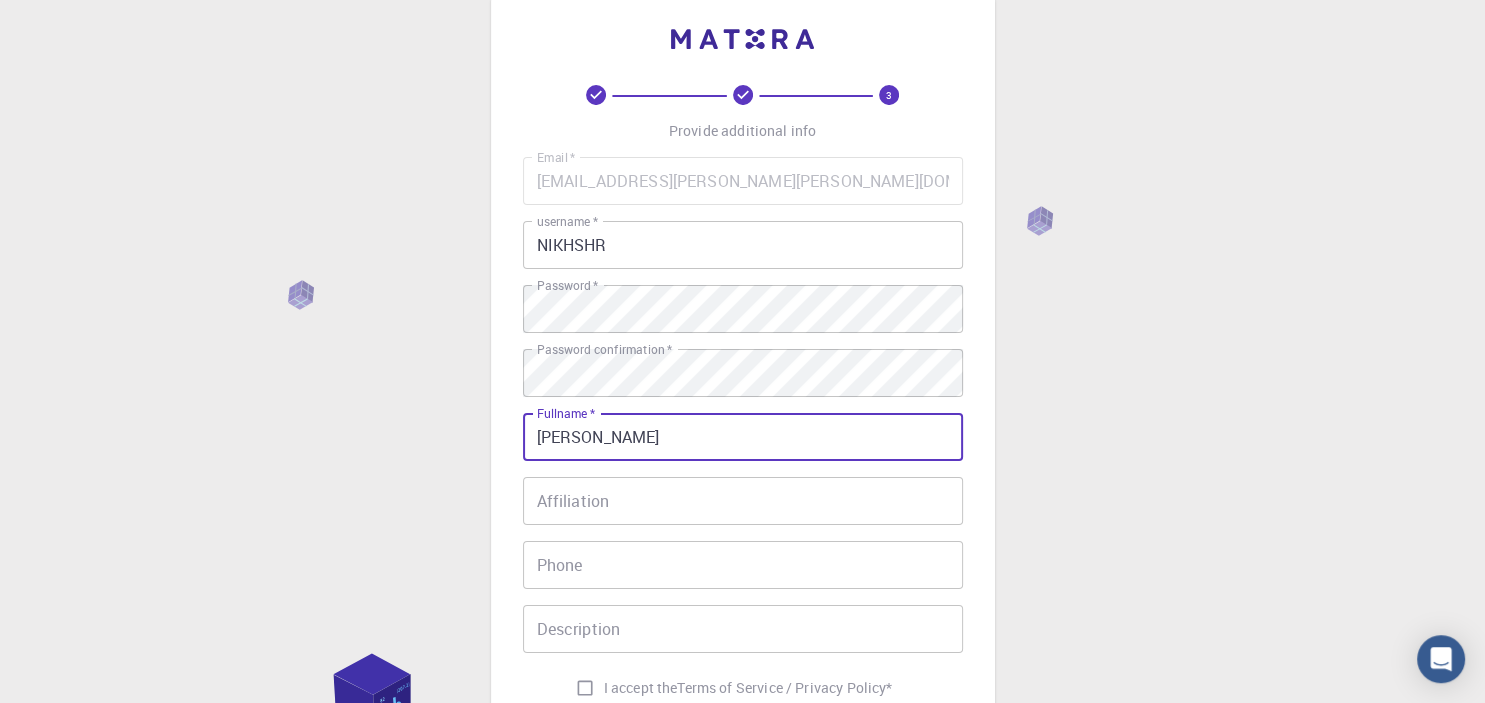 type on "[PERSON_NAME]" 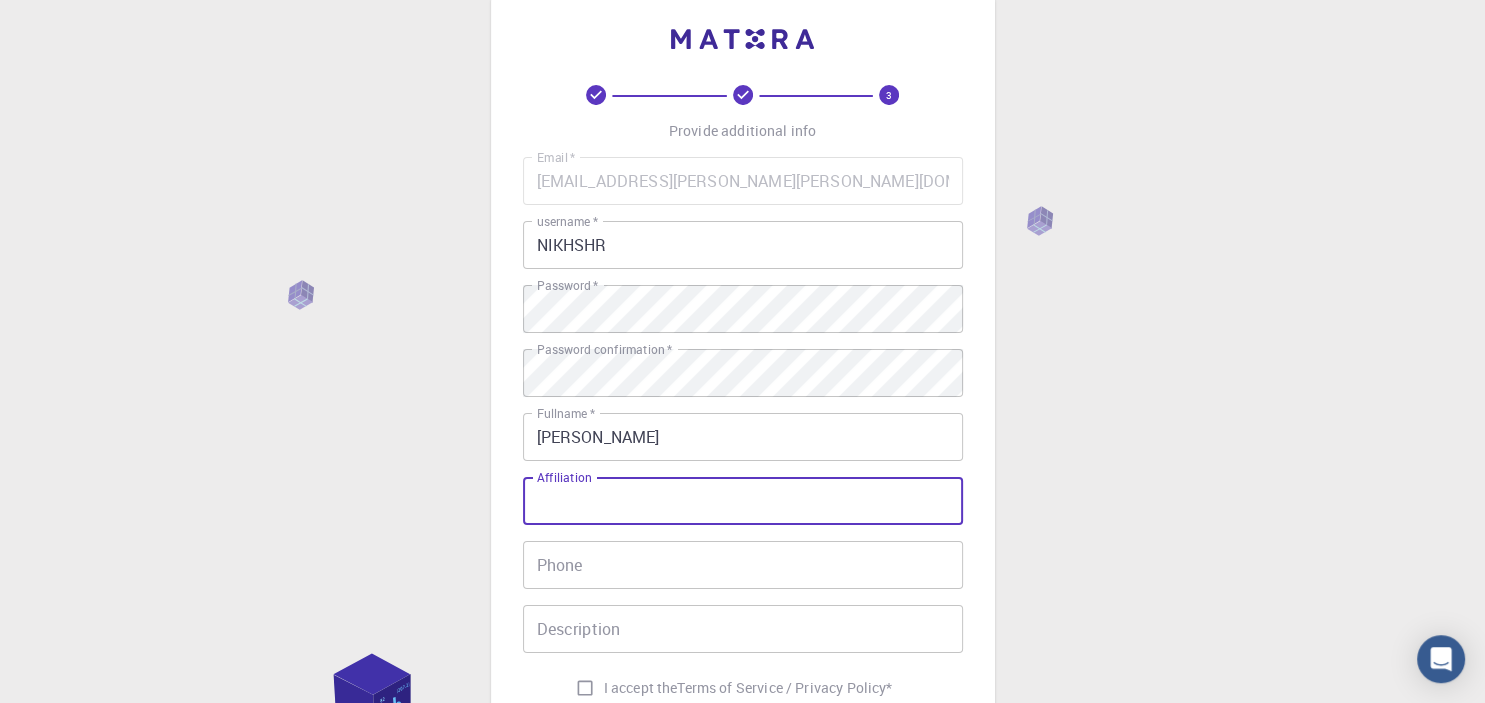 click on "Affiliation" at bounding box center [743, 501] 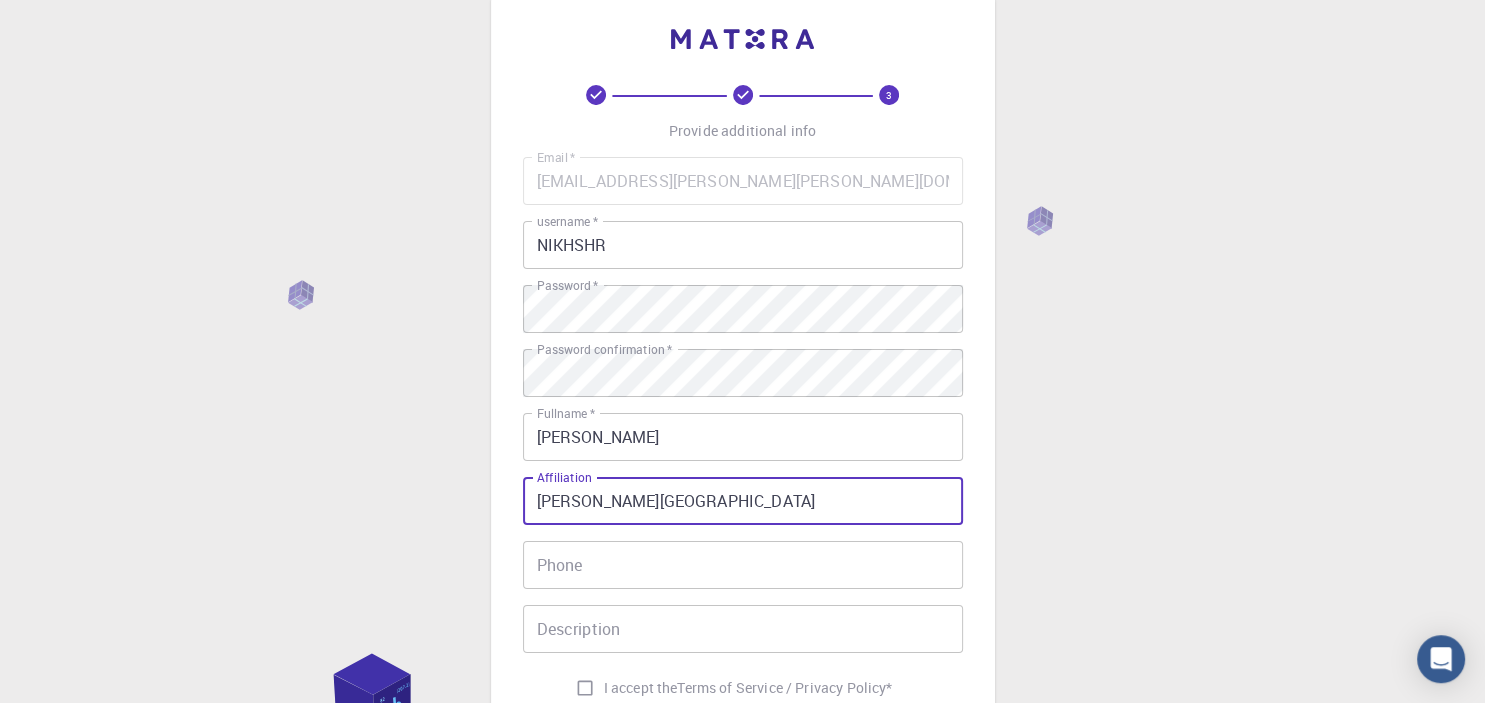 type on "[PERSON_NAME][GEOGRAPHIC_DATA]" 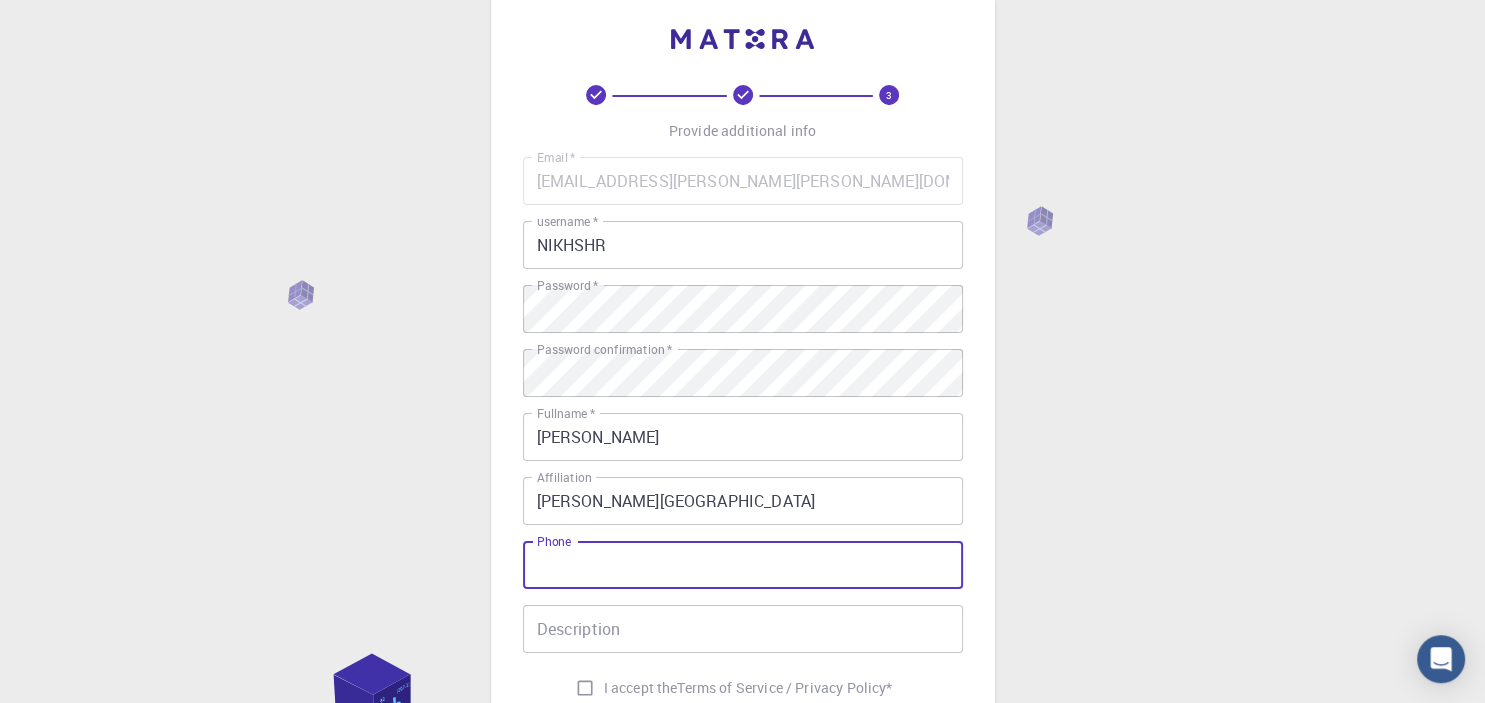 click on "Phone" at bounding box center (743, 565) 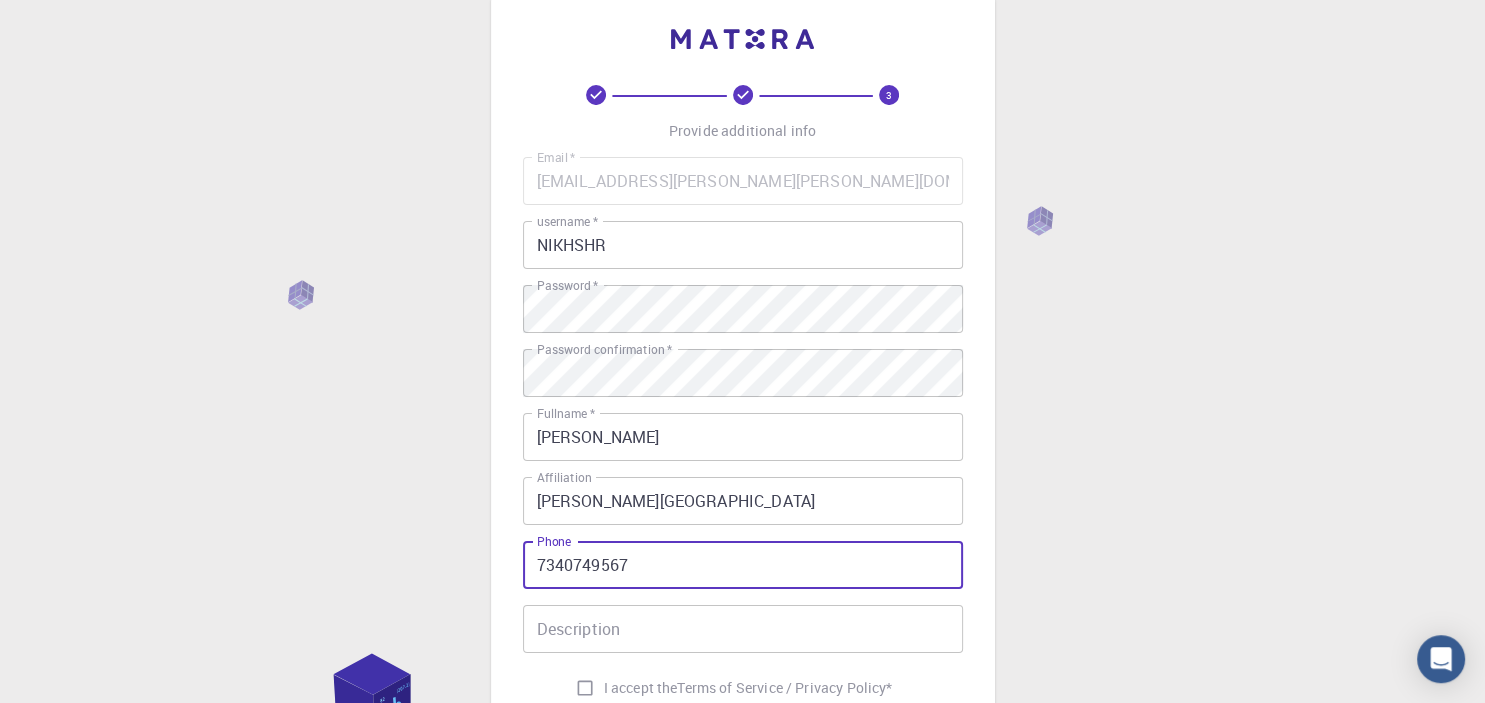 scroll, scrollTop: 164, scrollLeft: 0, axis: vertical 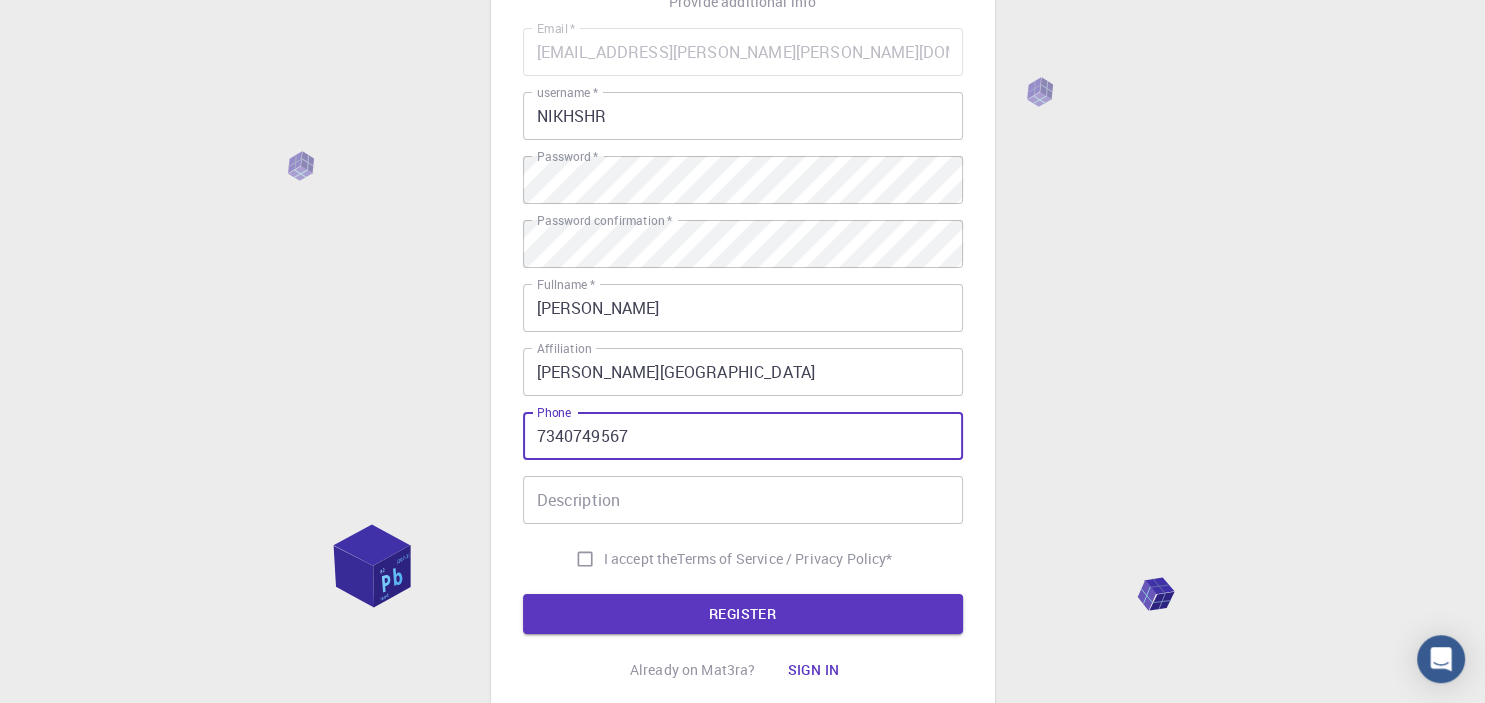 type on "7340749567" 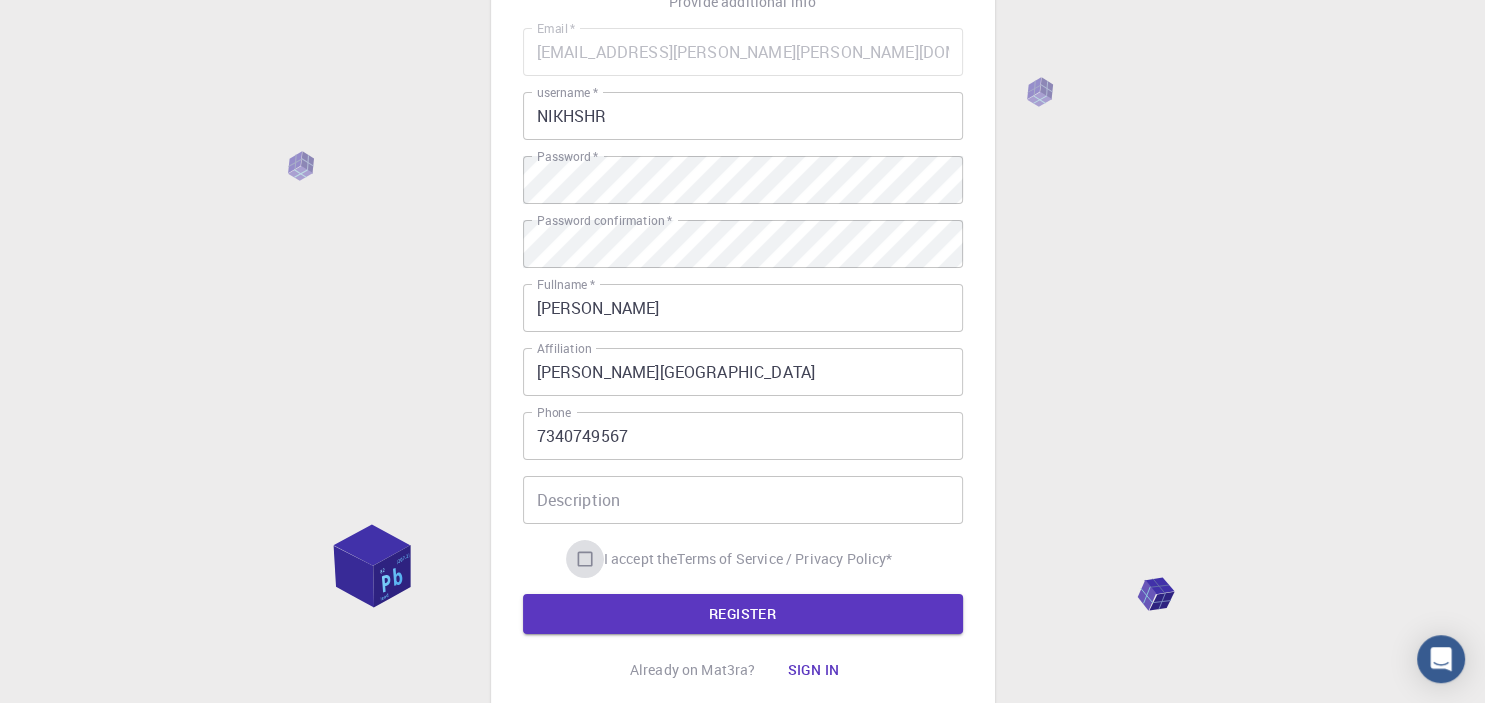 click on "I accept the  Terms of Service / Privacy Policy  *" at bounding box center (585, 559) 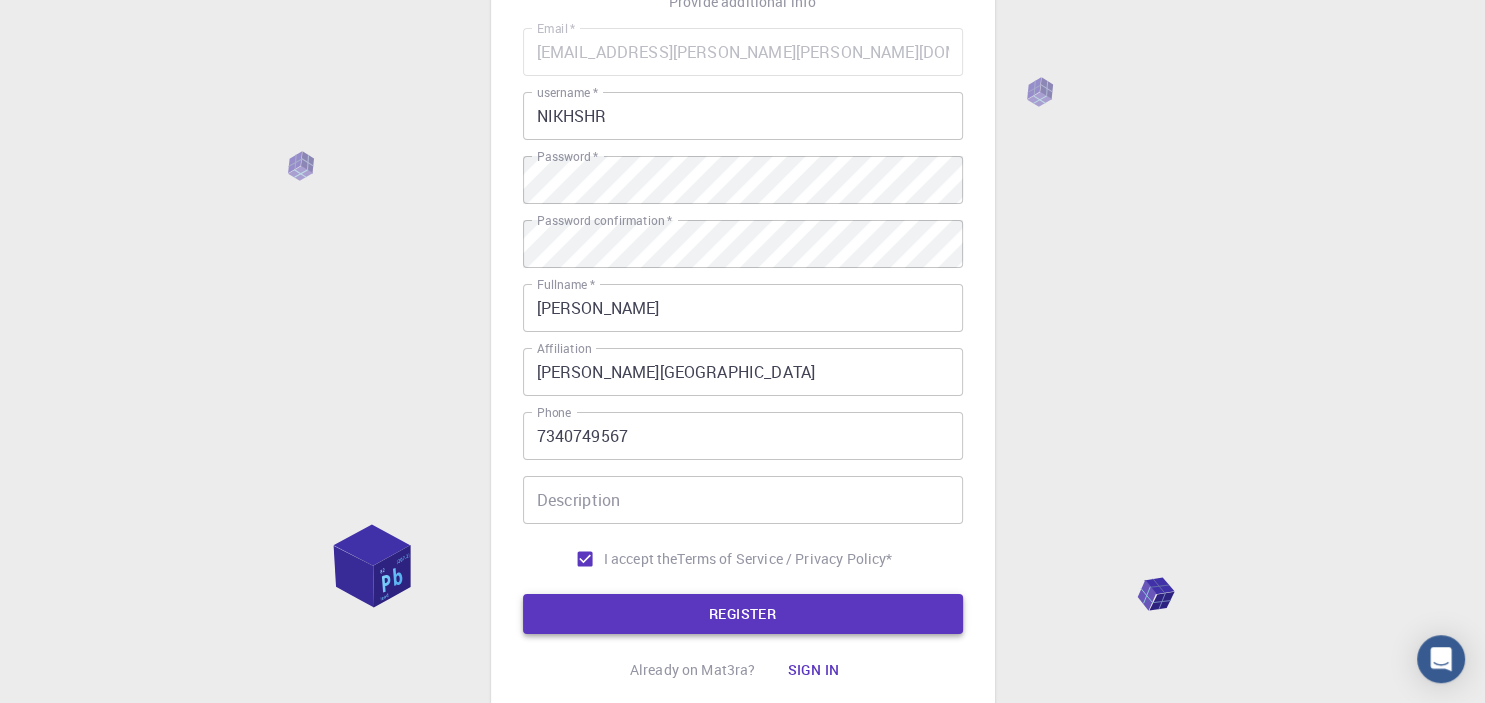 click on "REGISTER" at bounding box center (743, 614) 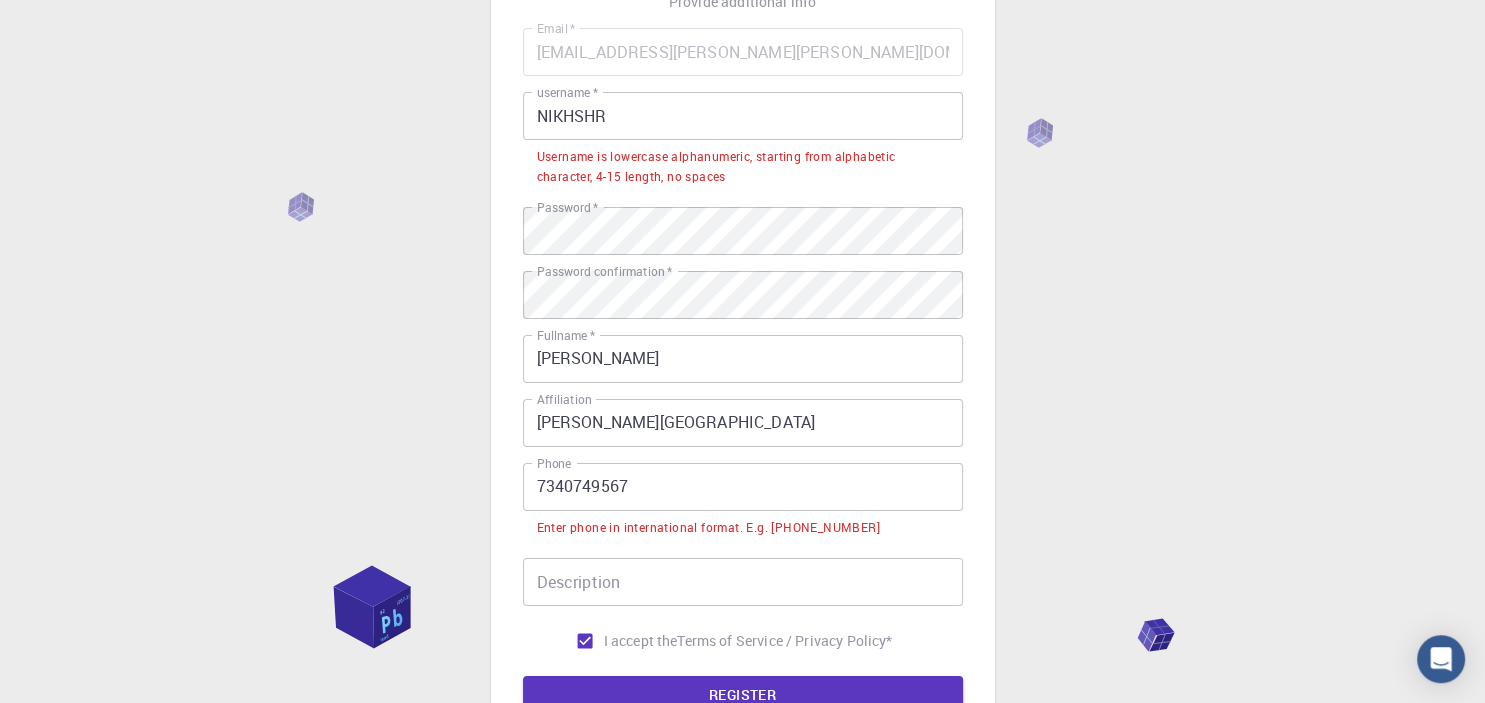 click on "Username is lowercase alphanumeric, starting from alphabetic character, 4-15 length, no spaces" at bounding box center (743, 167) 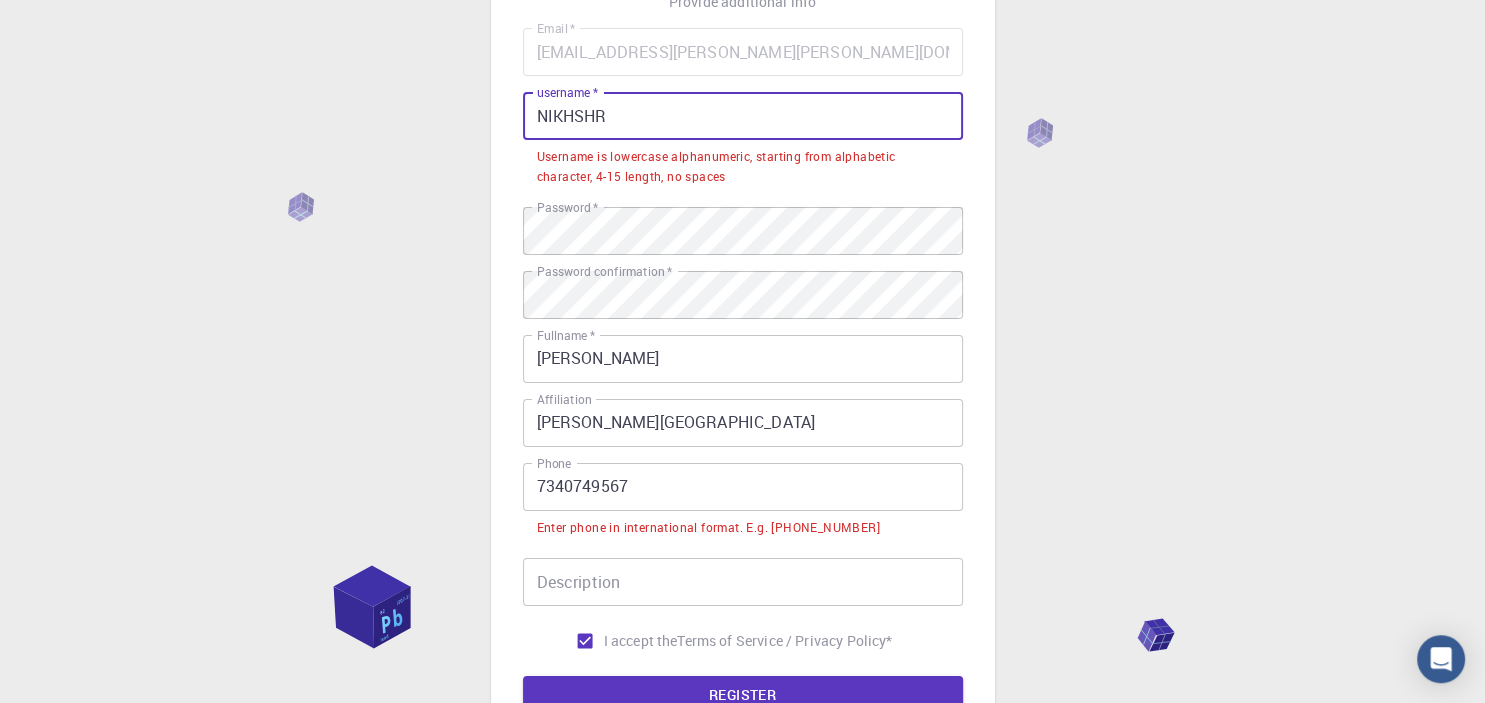 drag, startPoint x: 642, startPoint y: 125, endPoint x: 529, endPoint y: 118, distance: 113.216606 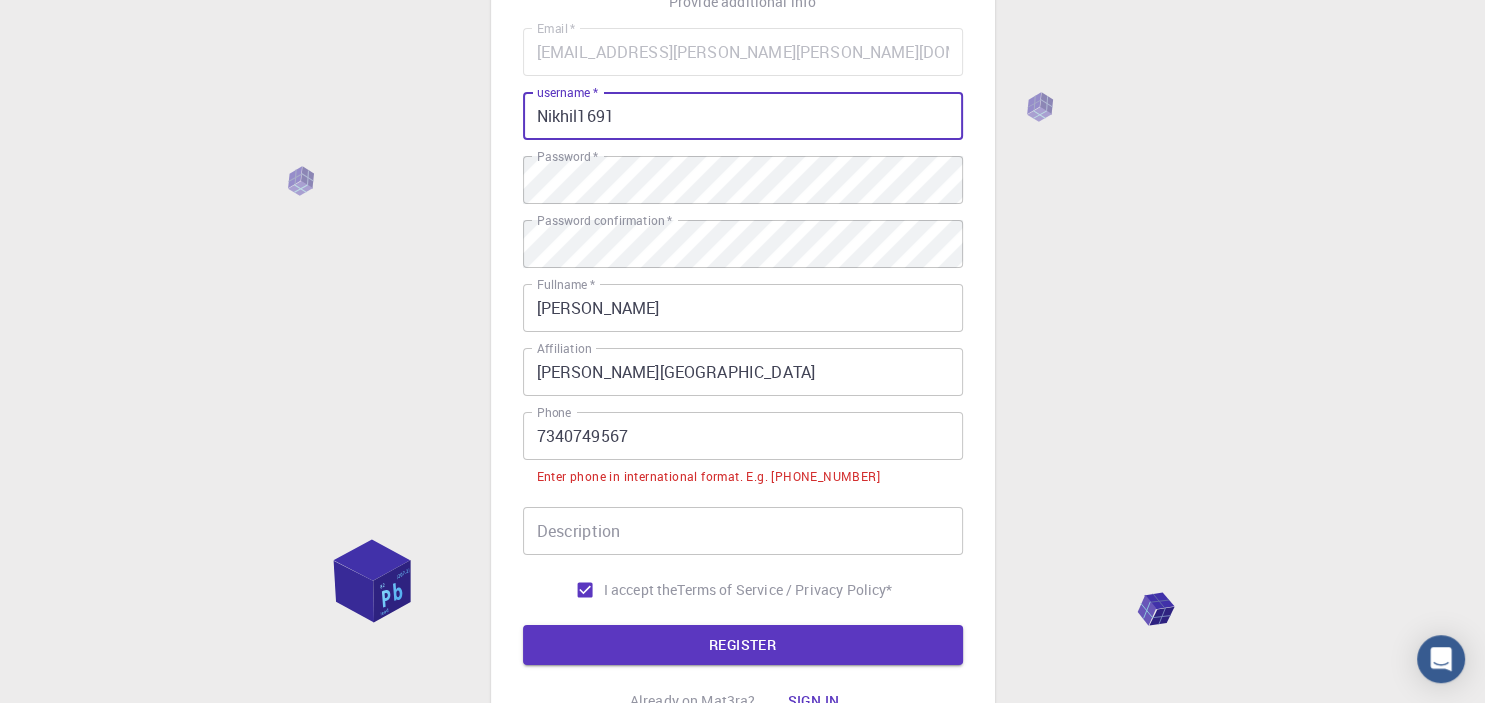 type on "Nikhil1691" 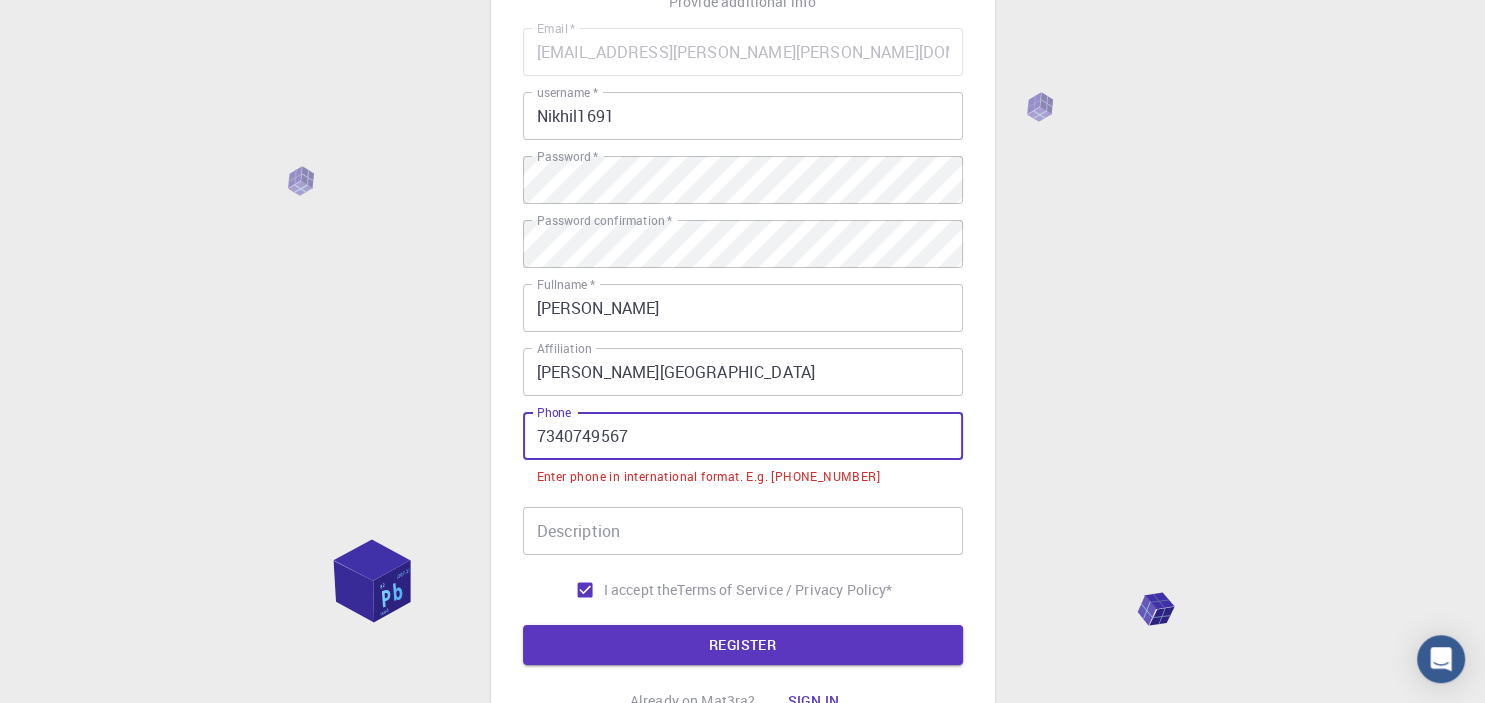 click on "7340749567" at bounding box center (743, 436) 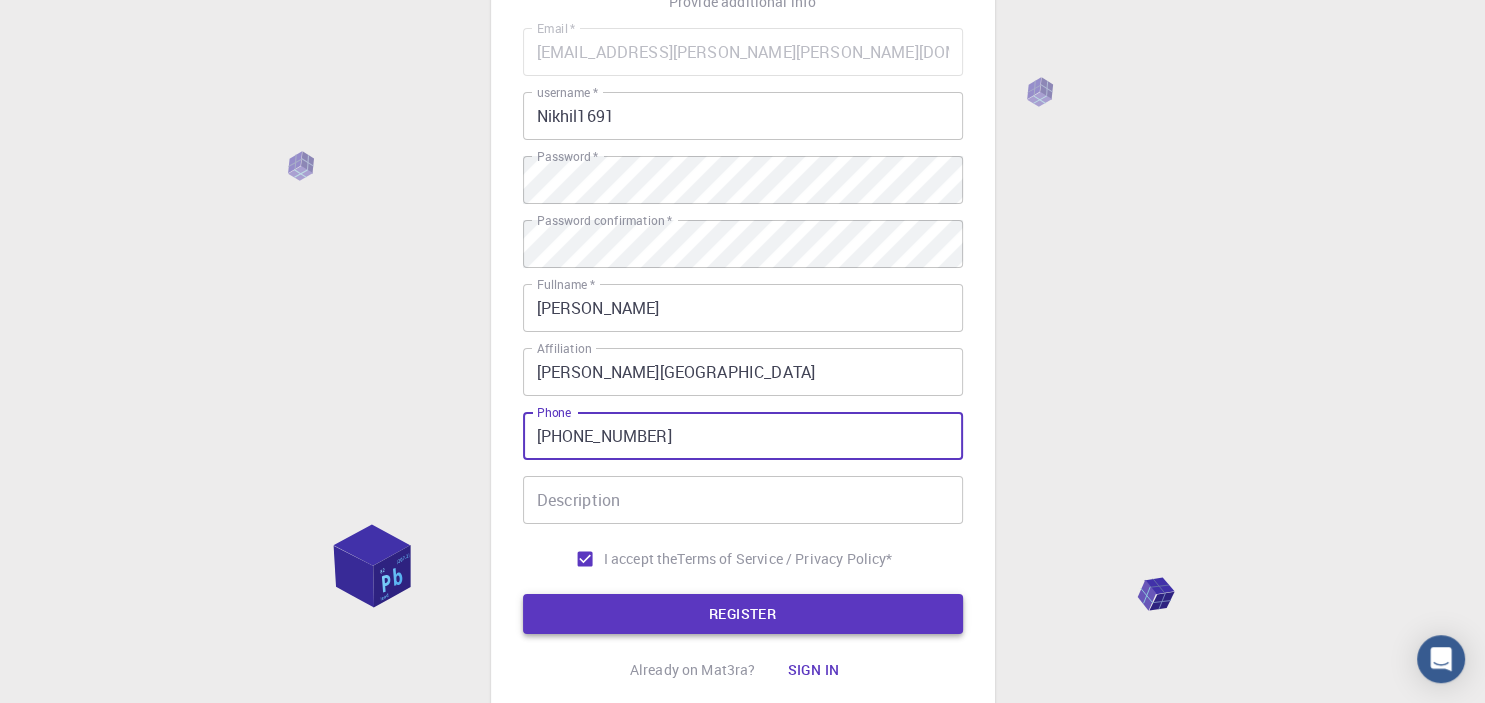 type on "[PHONE_NUMBER]" 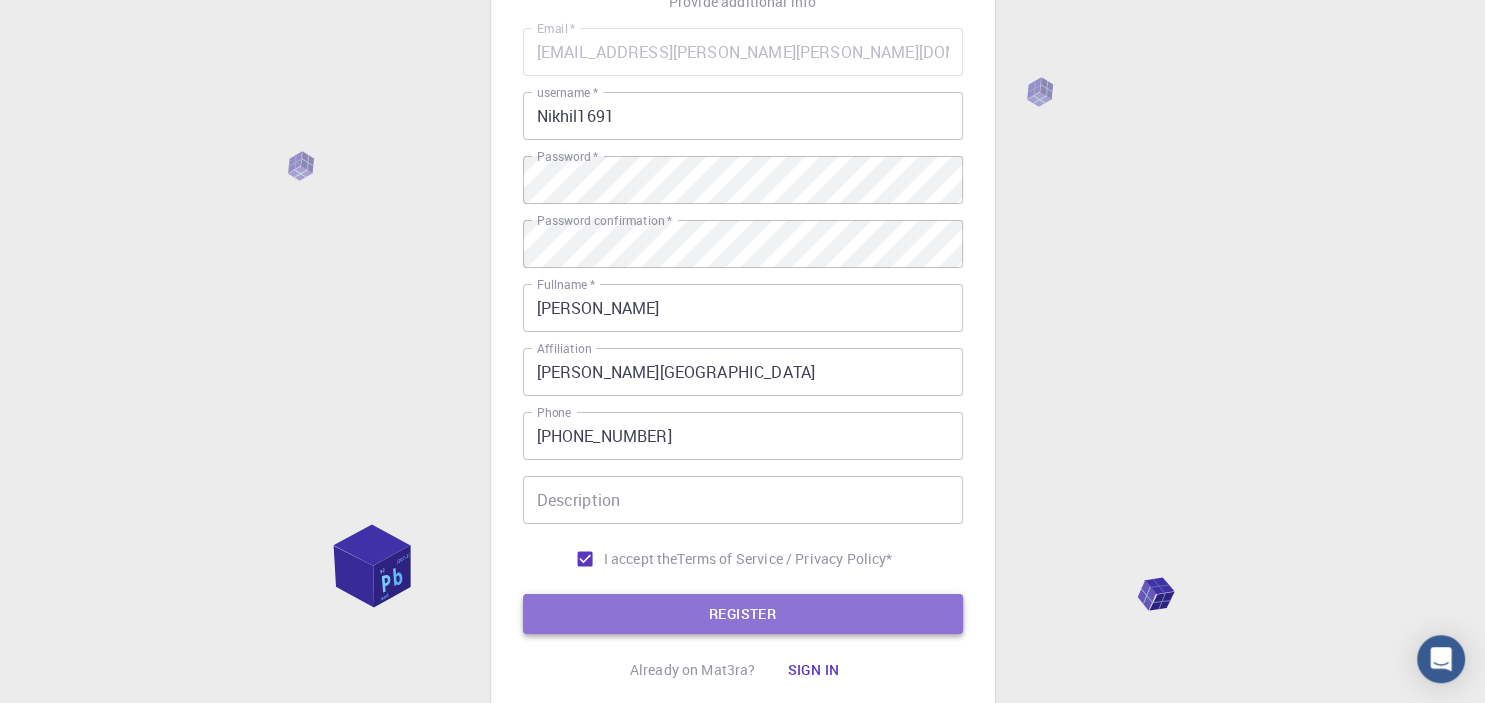 click on "REGISTER" at bounding box center (743, 614) 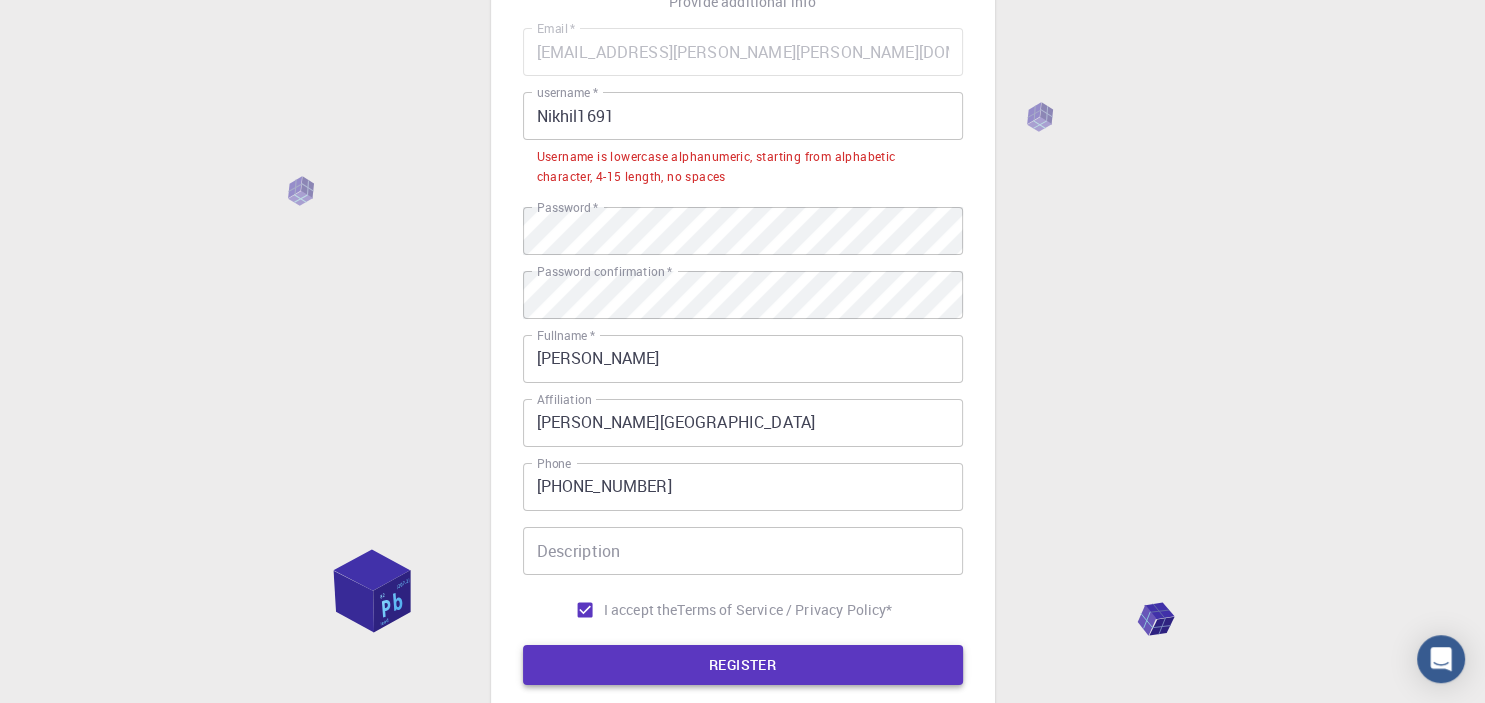 click on "REGISTER" at bounding box center (743, 665) 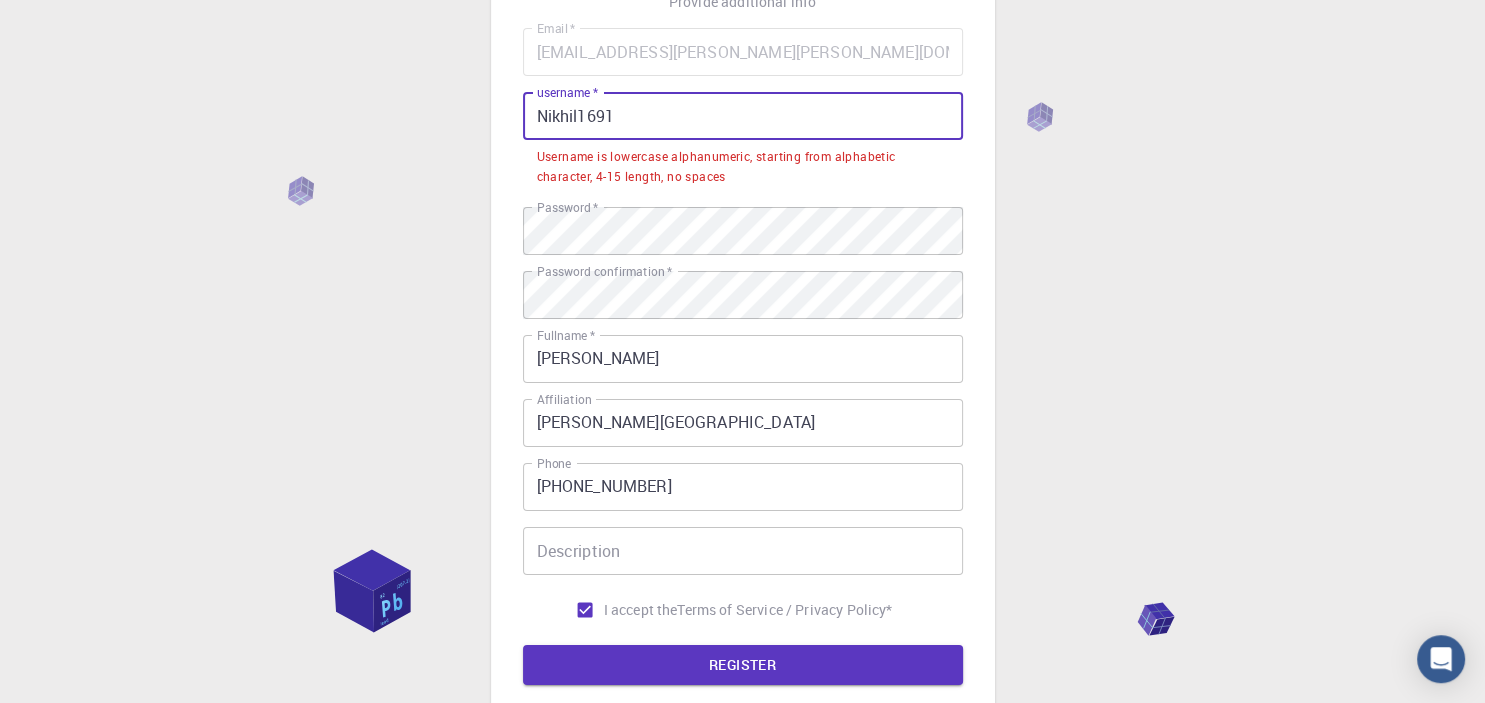 click on "Nikhil1691" at bounding box center (743, 116) 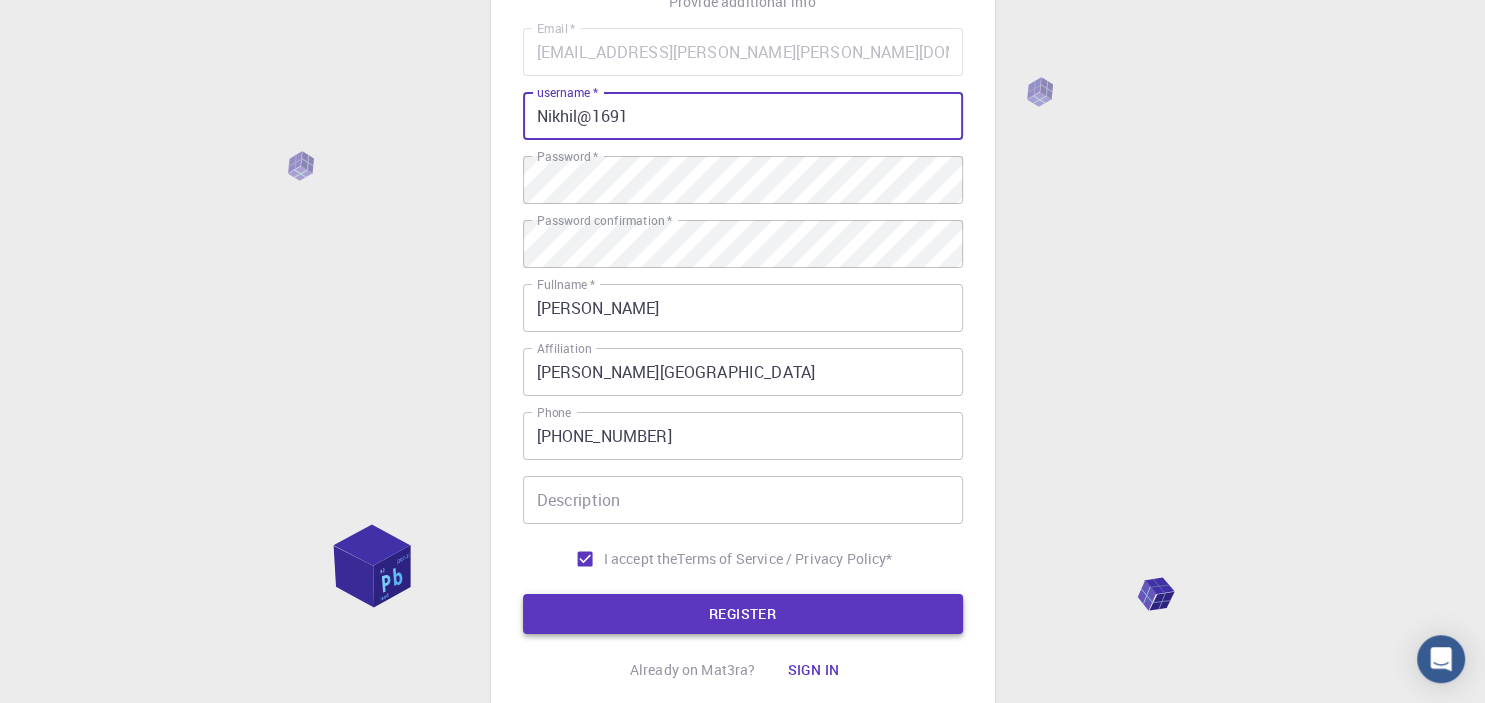 click on "REGISTER" at bounding box center (743, 614) 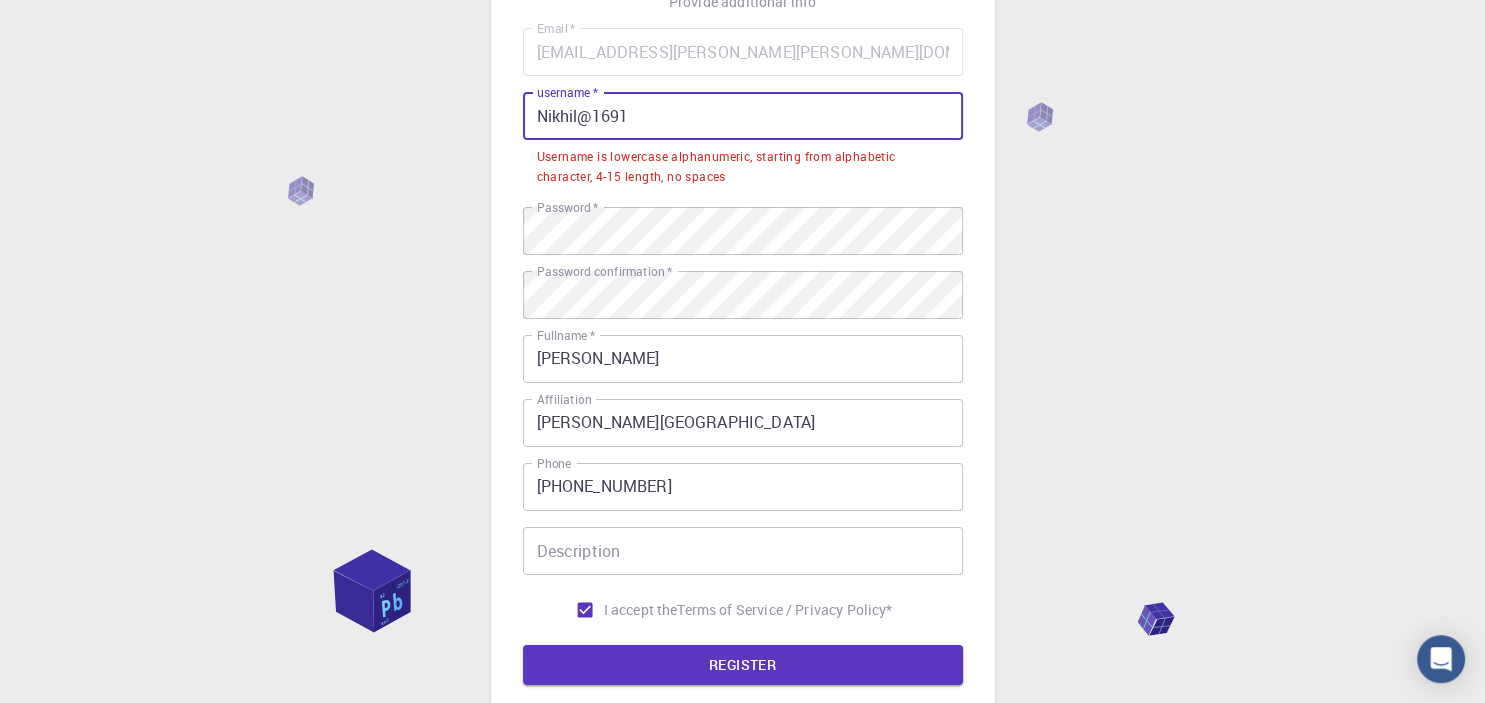 drag, startPoint x: 635, startPoint y: 111, endPoint x: 490, endPoint y: 125, distance: 145.6743 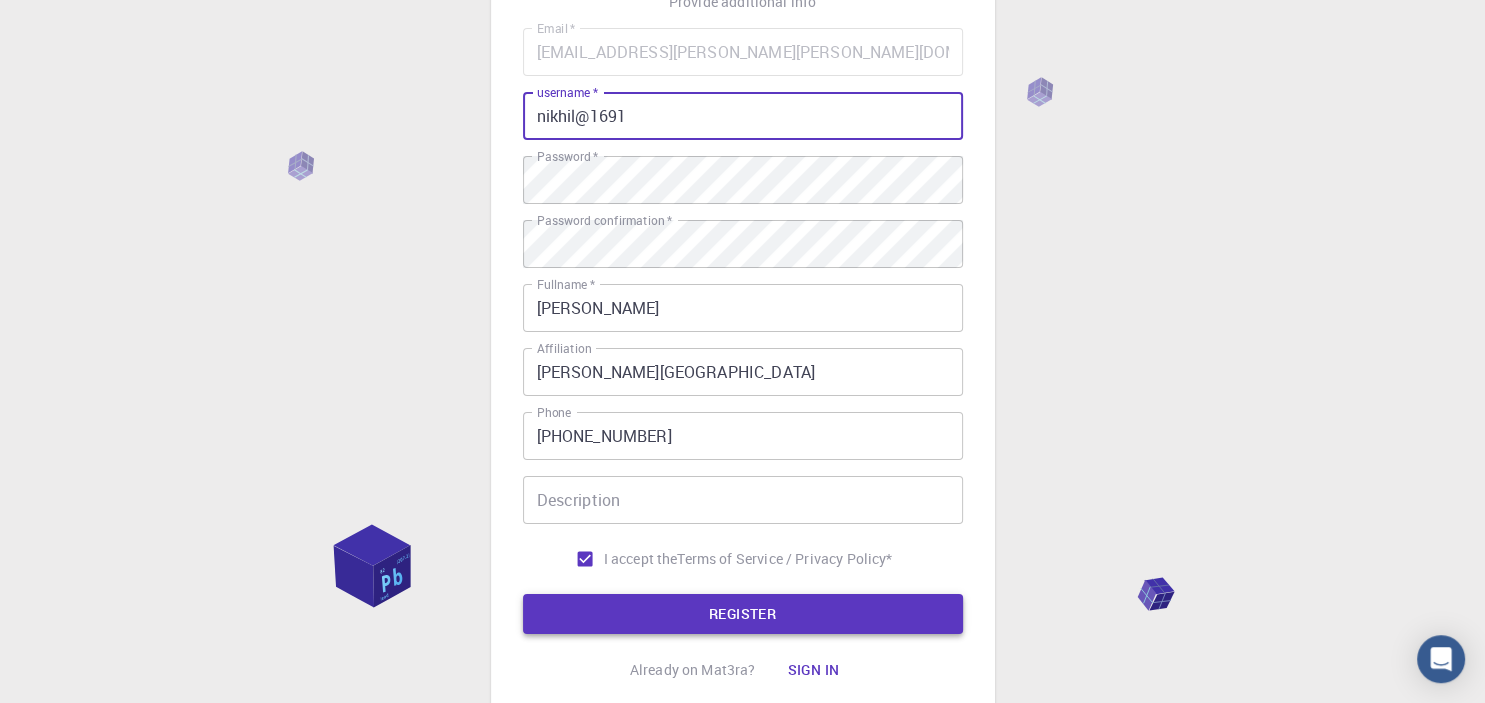 click on "REGISTER" at bounding box center [743, 614] 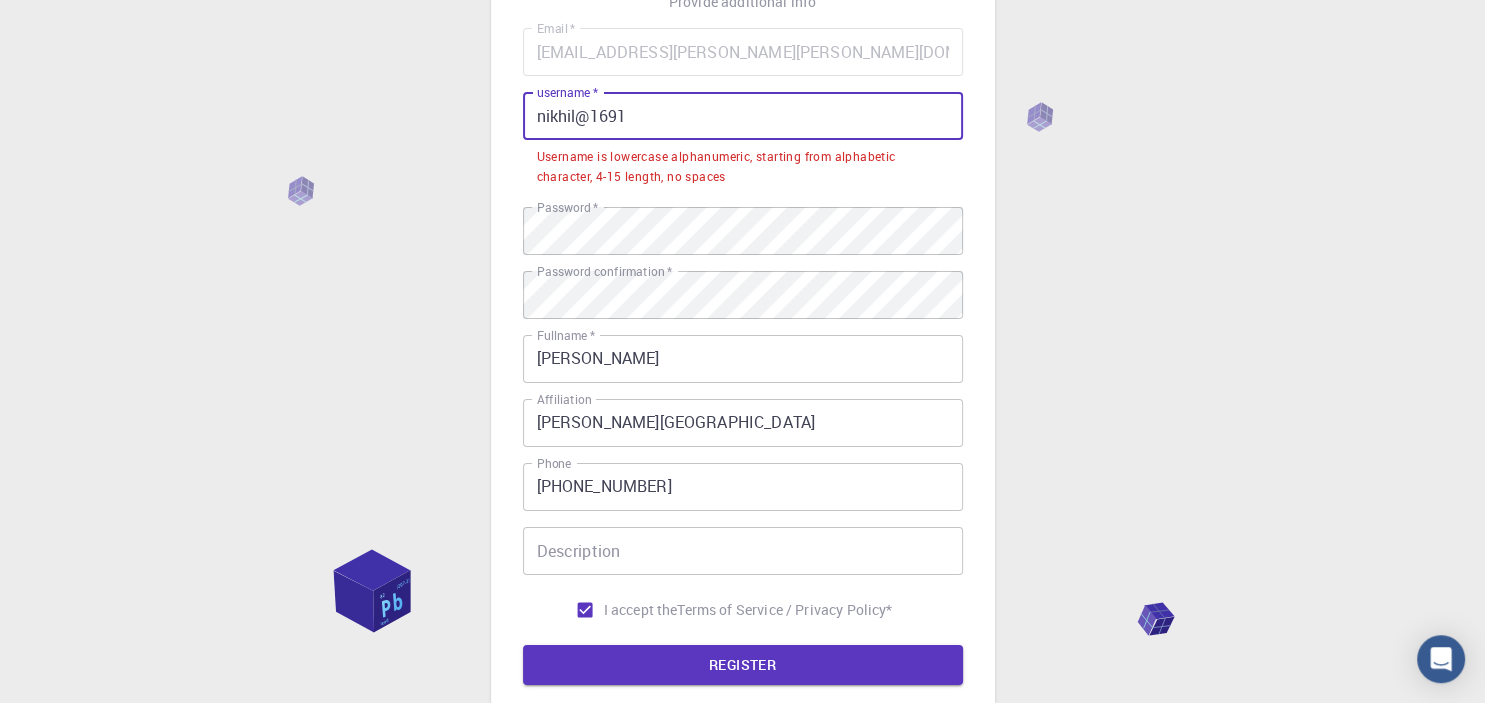 click on "nikhil@1691" at bounding box center (743, 116) 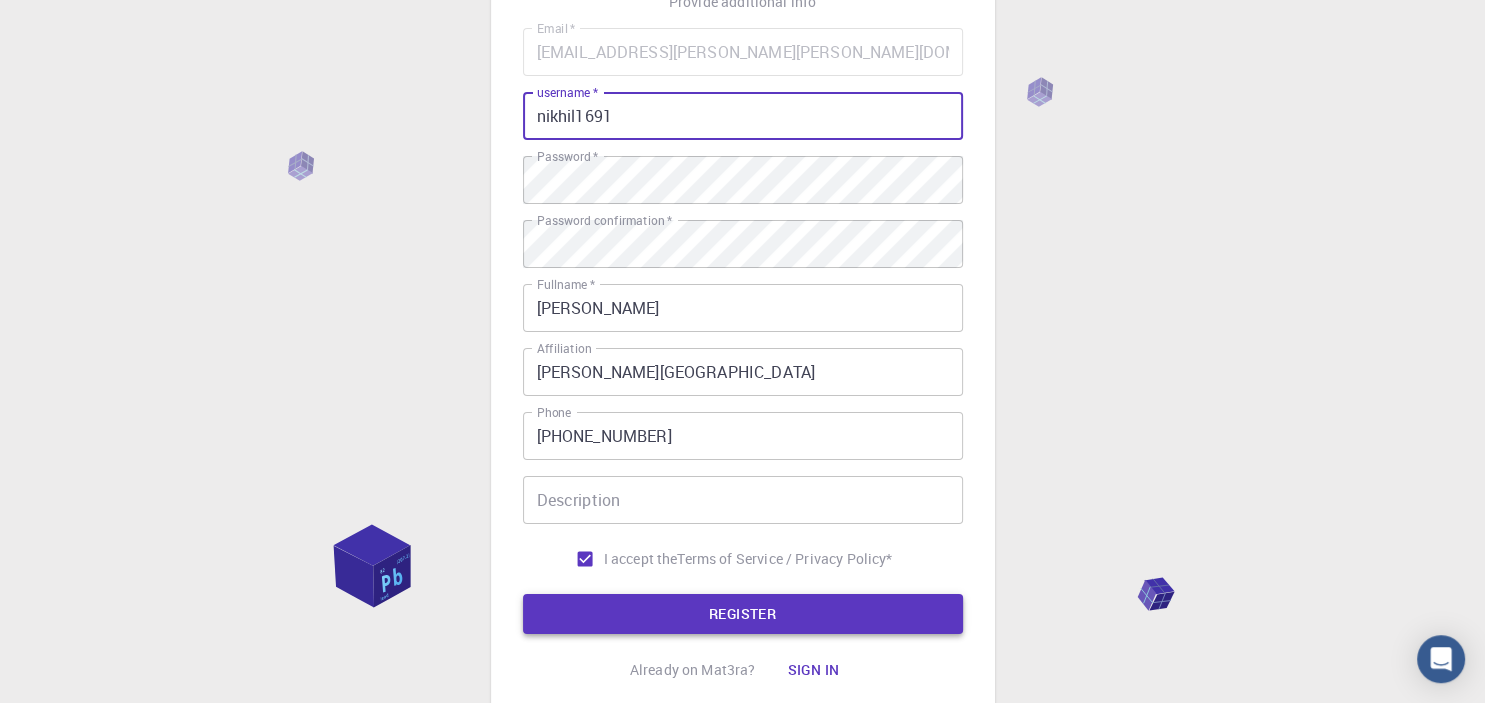 type on "nikhil1691" 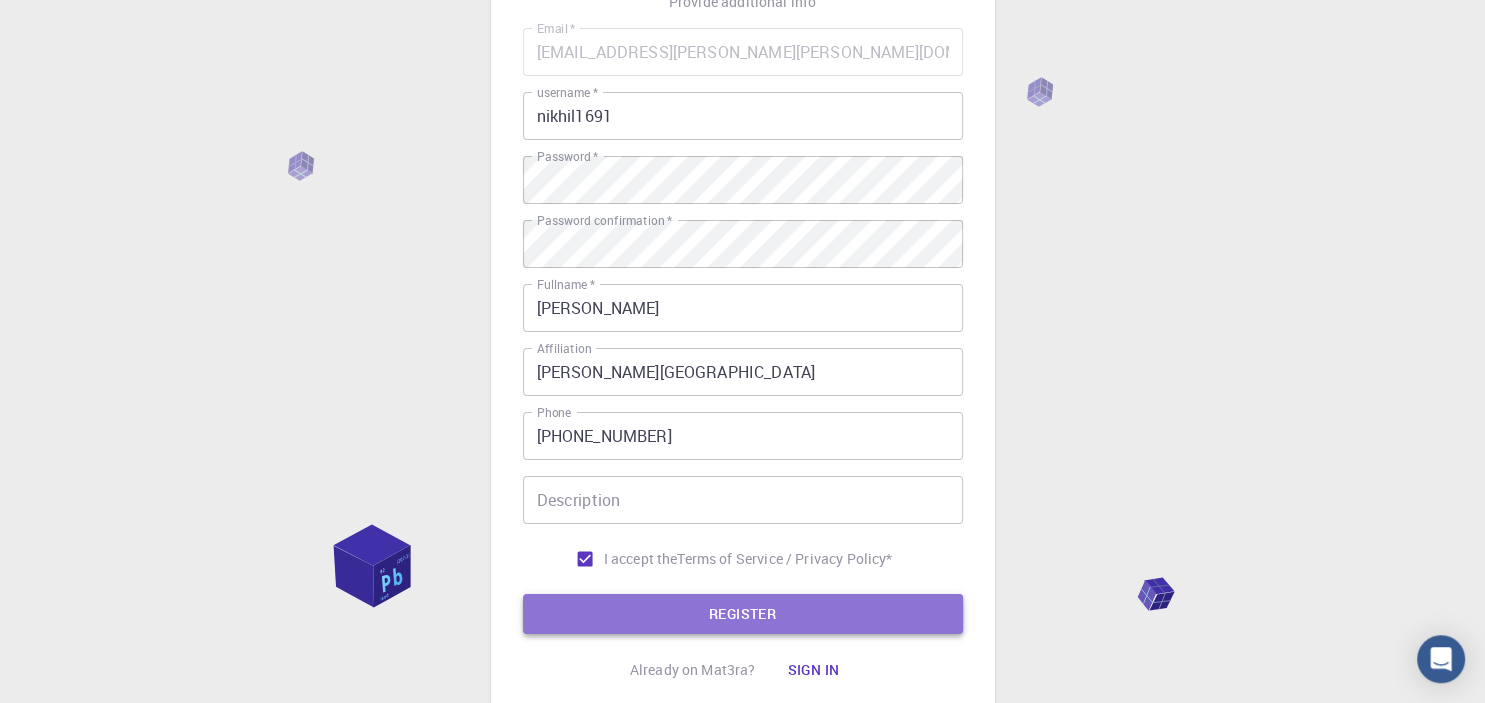 click on "REGISTER" at bounding box center (743, 614) 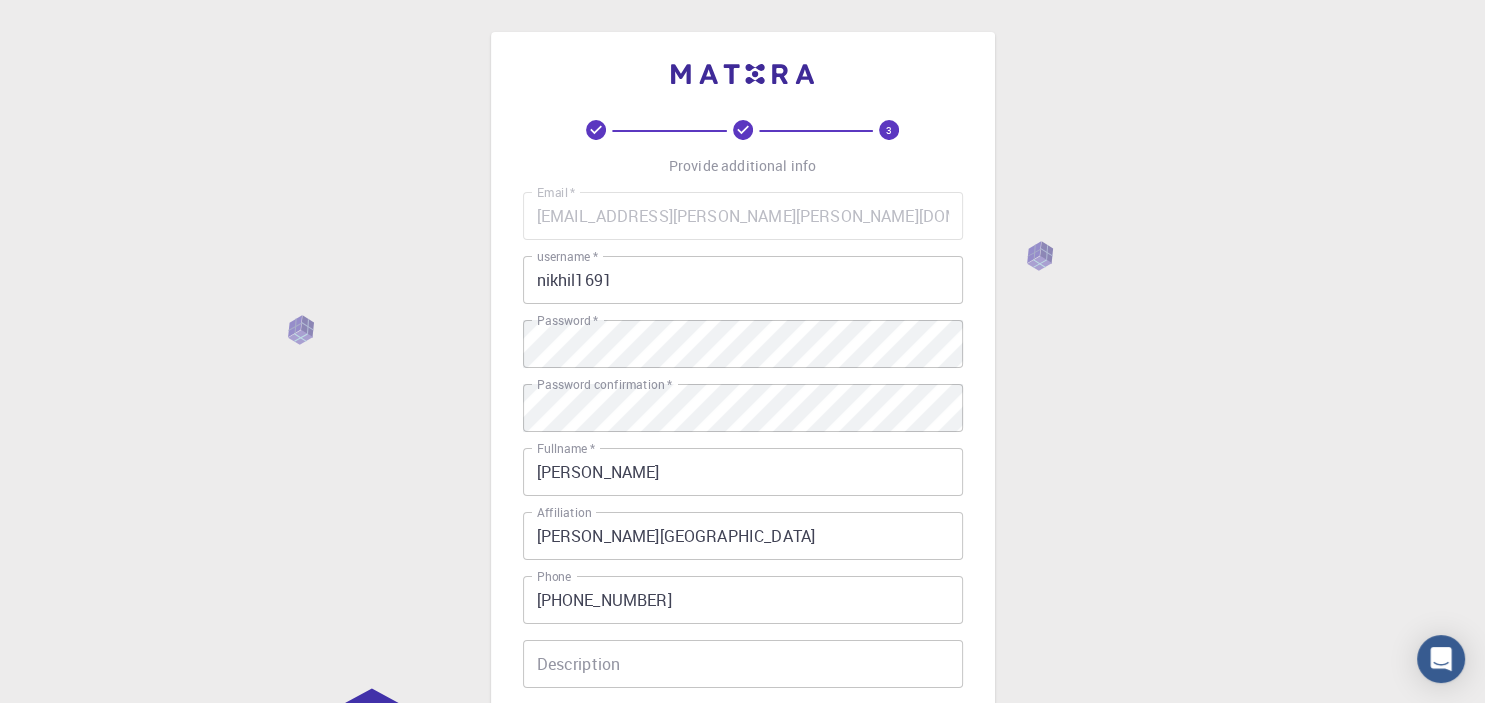 scroll, scrollTop: 314, scrollLeft: 0, axis: vertical 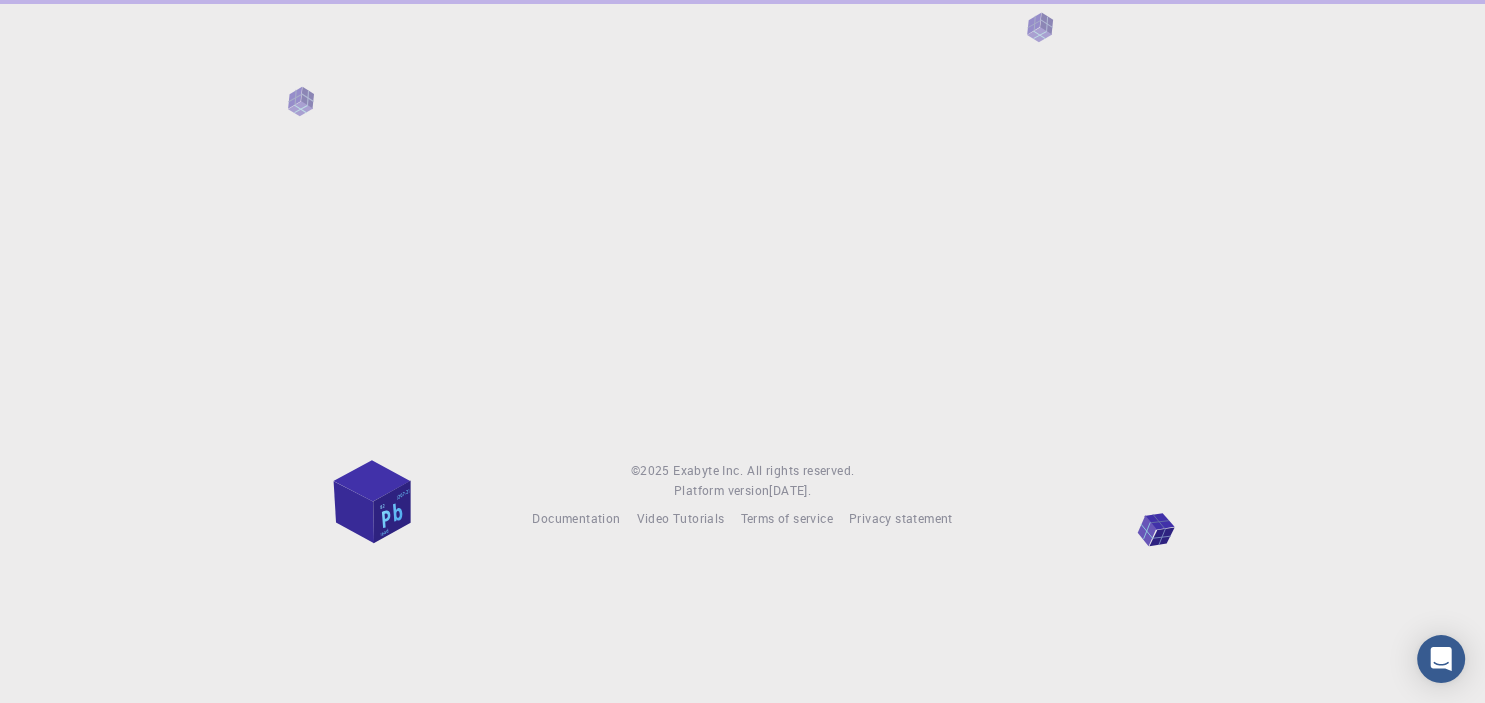 click on "©  2025   Exabyte Inc.   All rights reserved. Platform version  [DATE] . Documentation Video Tutorials Terms of service Privacy statement" at bounding box center [742, 280] 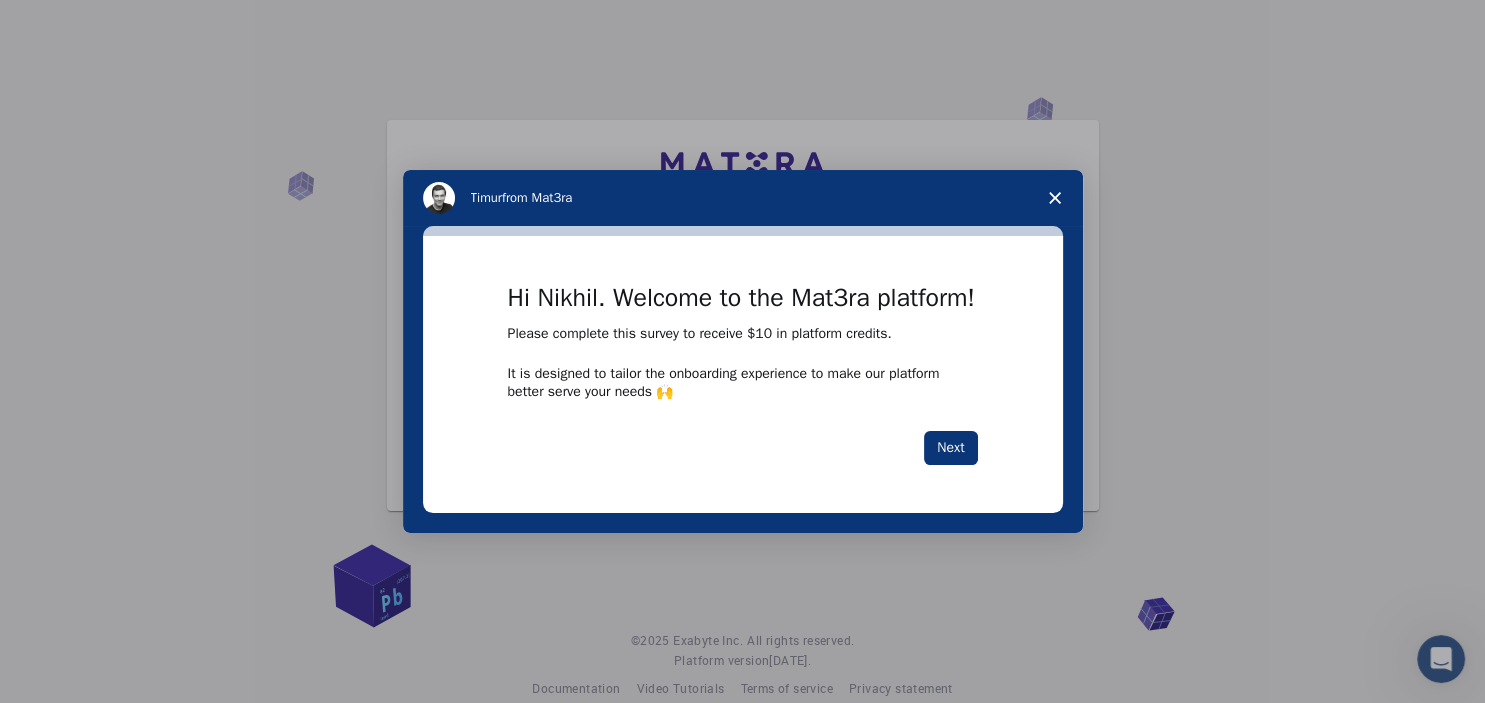 scroll, scrollTop: 0, scrollLeft: 0, axis: both 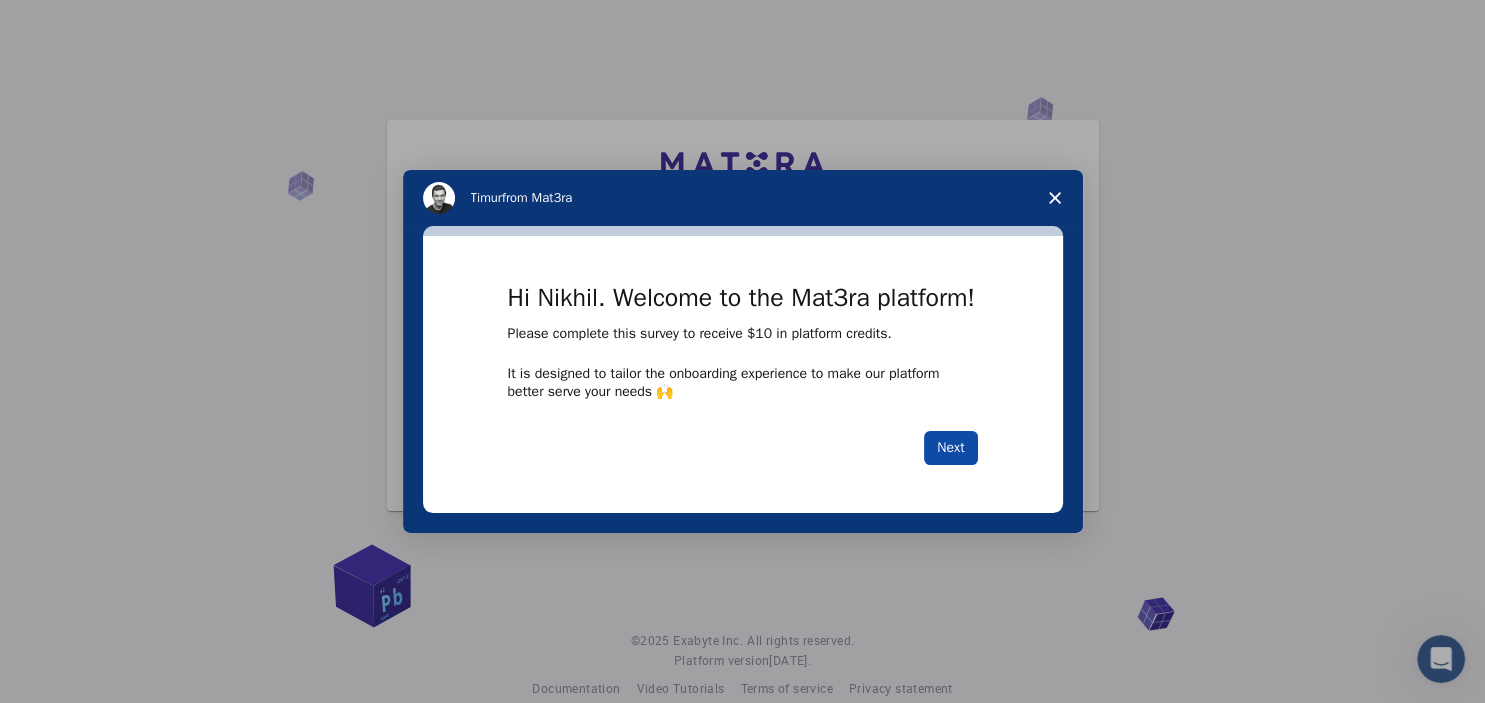 click on "Next" at bounding box center [950, 448] 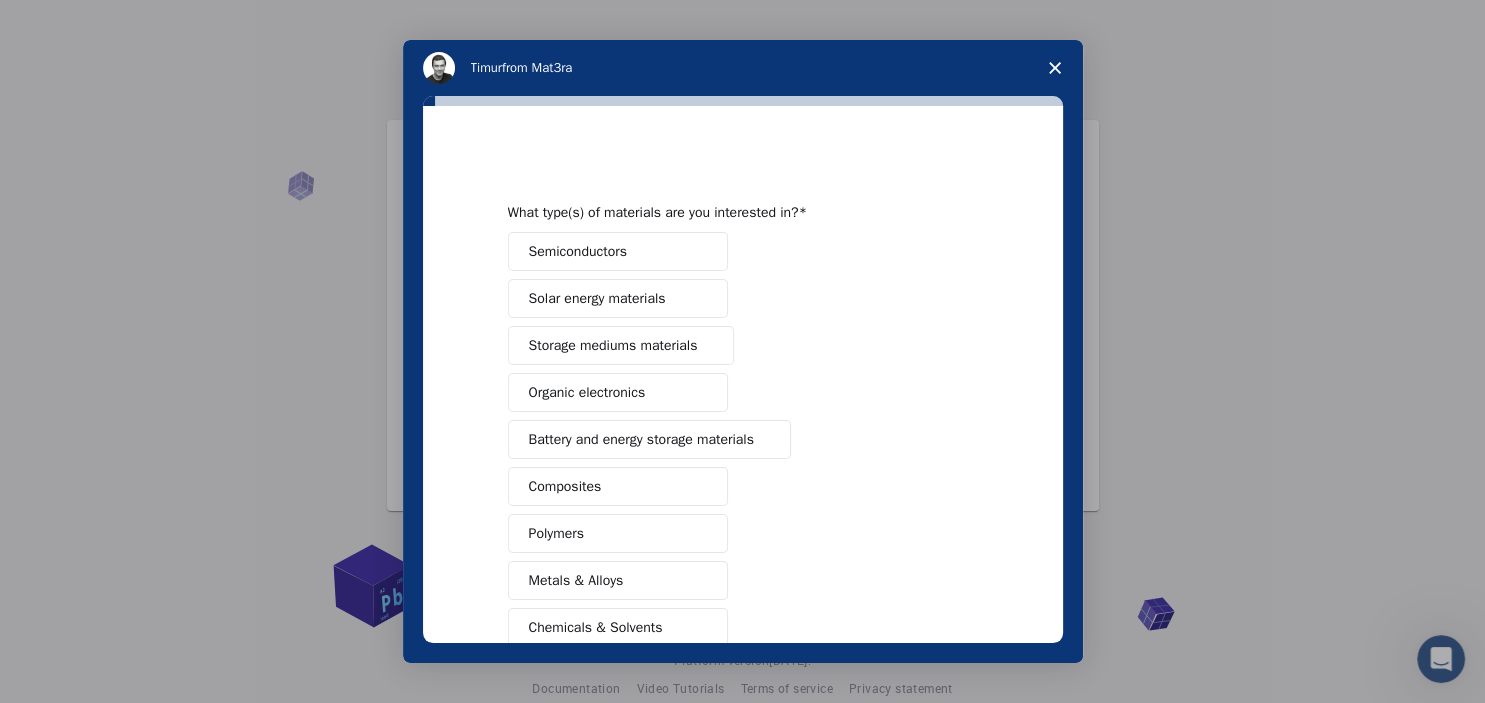 click on "Solar energy materials" at bounding box center (597, 298) 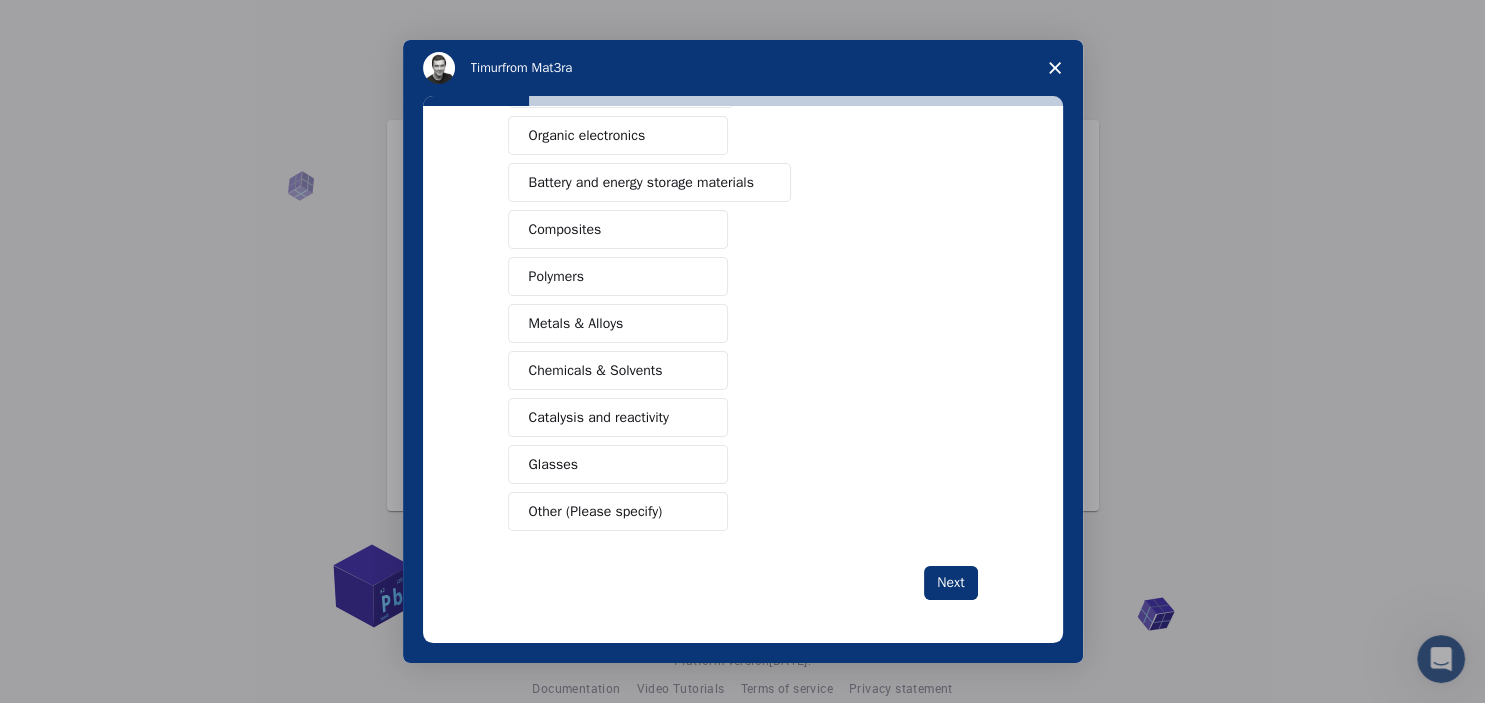 scroll, scrollTop: 0, scrollLeft: 0, axis: both 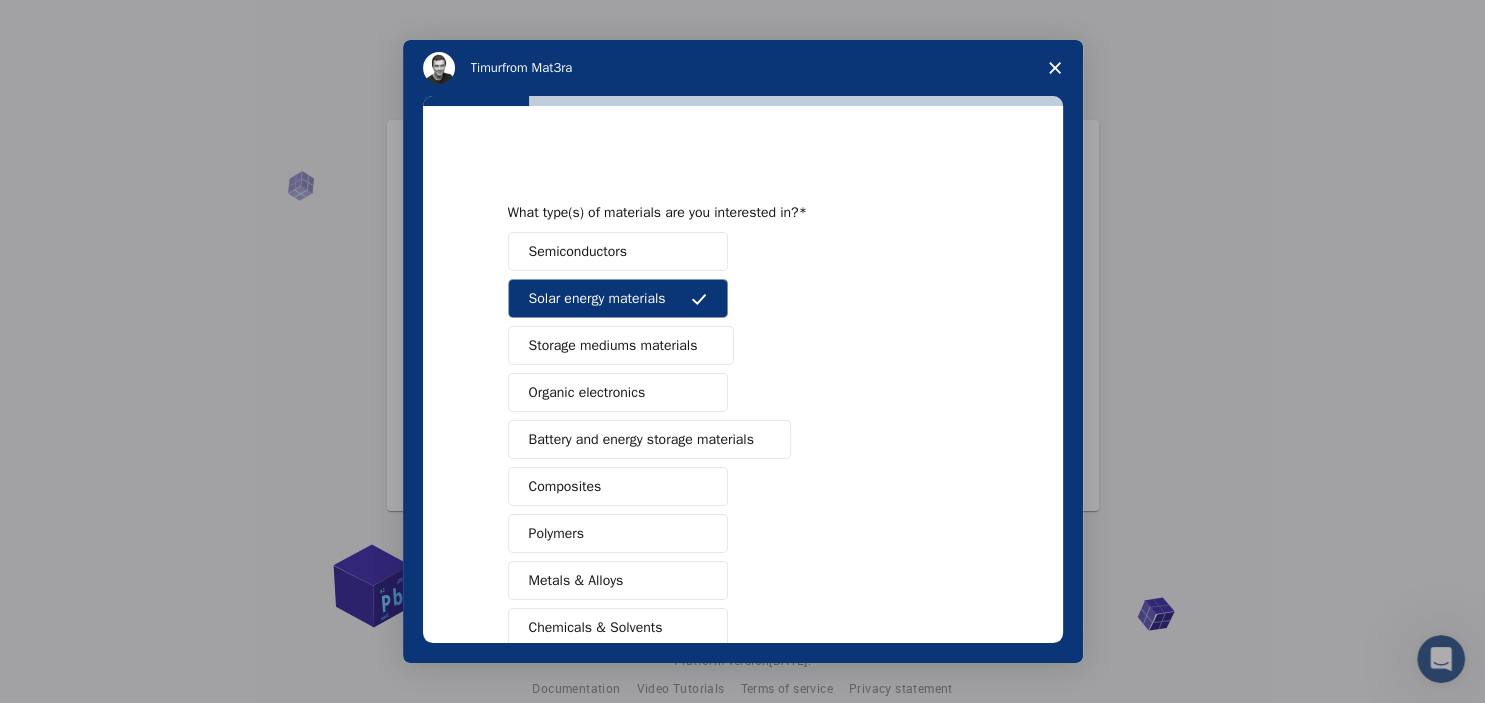 click on "Semiconductors" at bounding box center (578, 251) 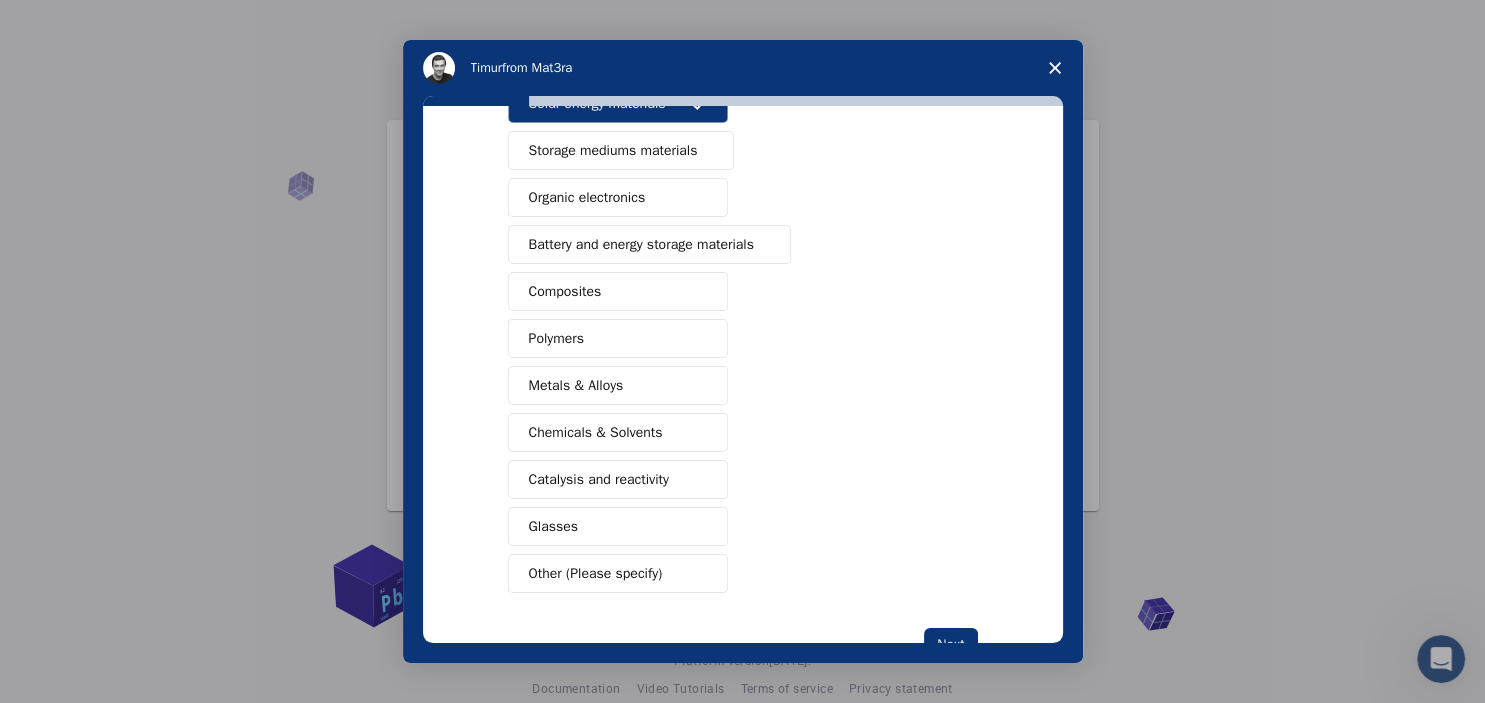scroll, scrollTop: 257, scrollLeft: 0, axis: vertical 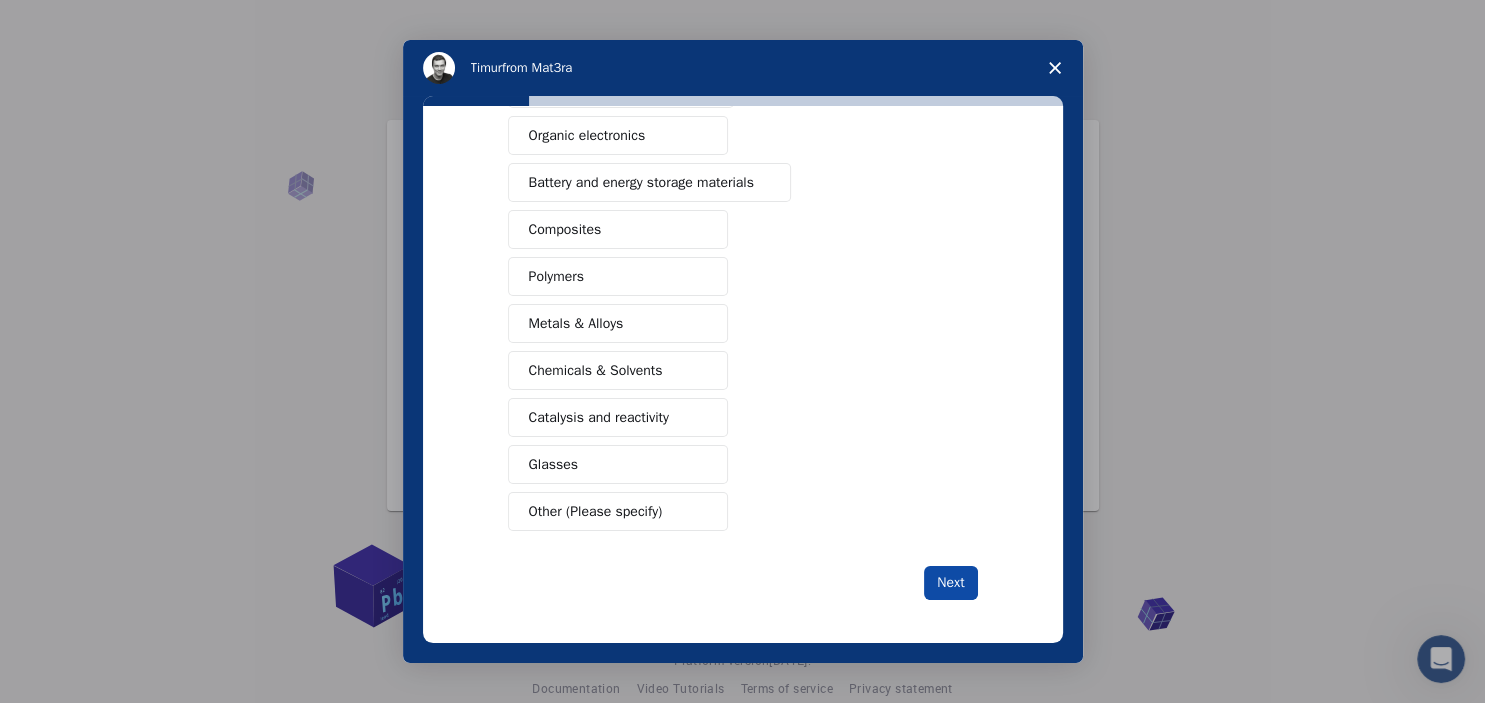 click on "Next" at bounding box center [950, 583] 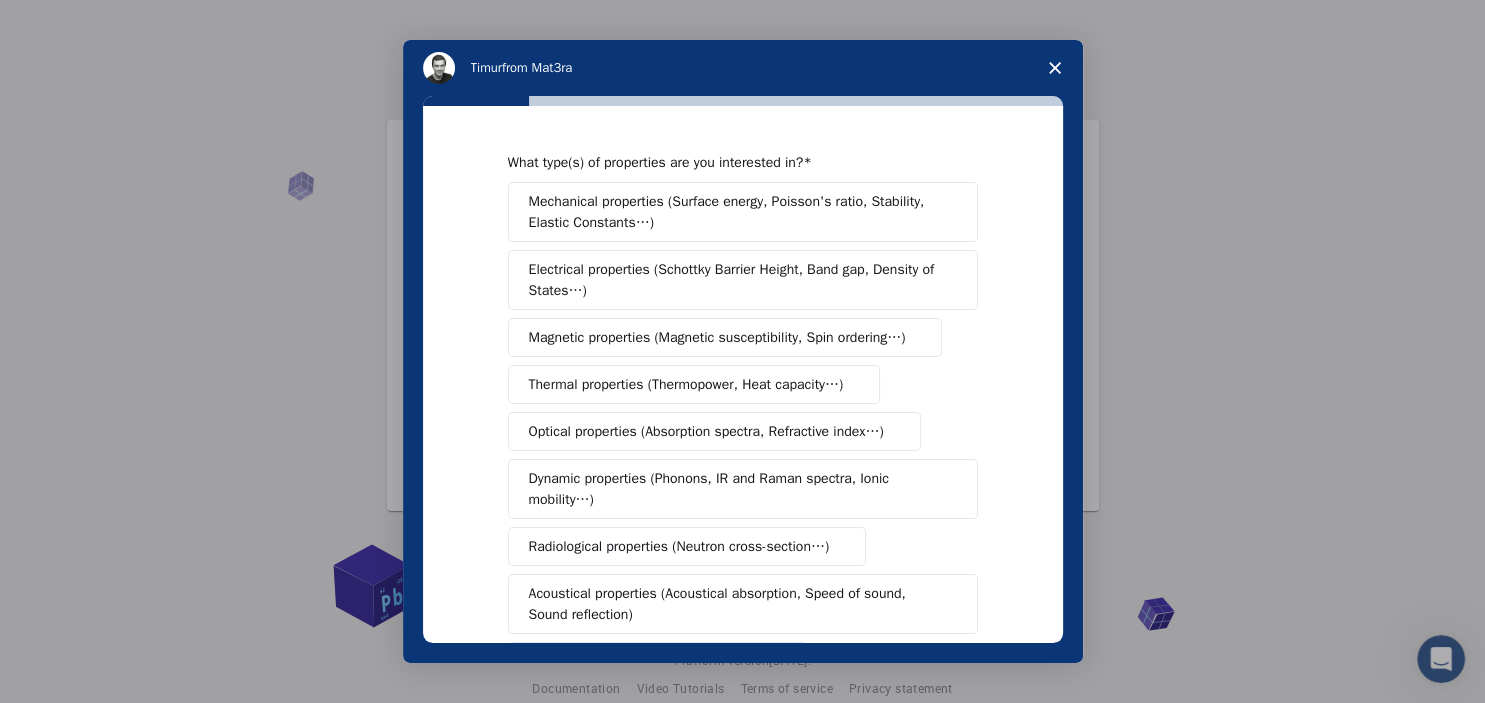 click on "Optical properties (Absorption spectra, Refractive index…)" at bounding box center (706, 431) 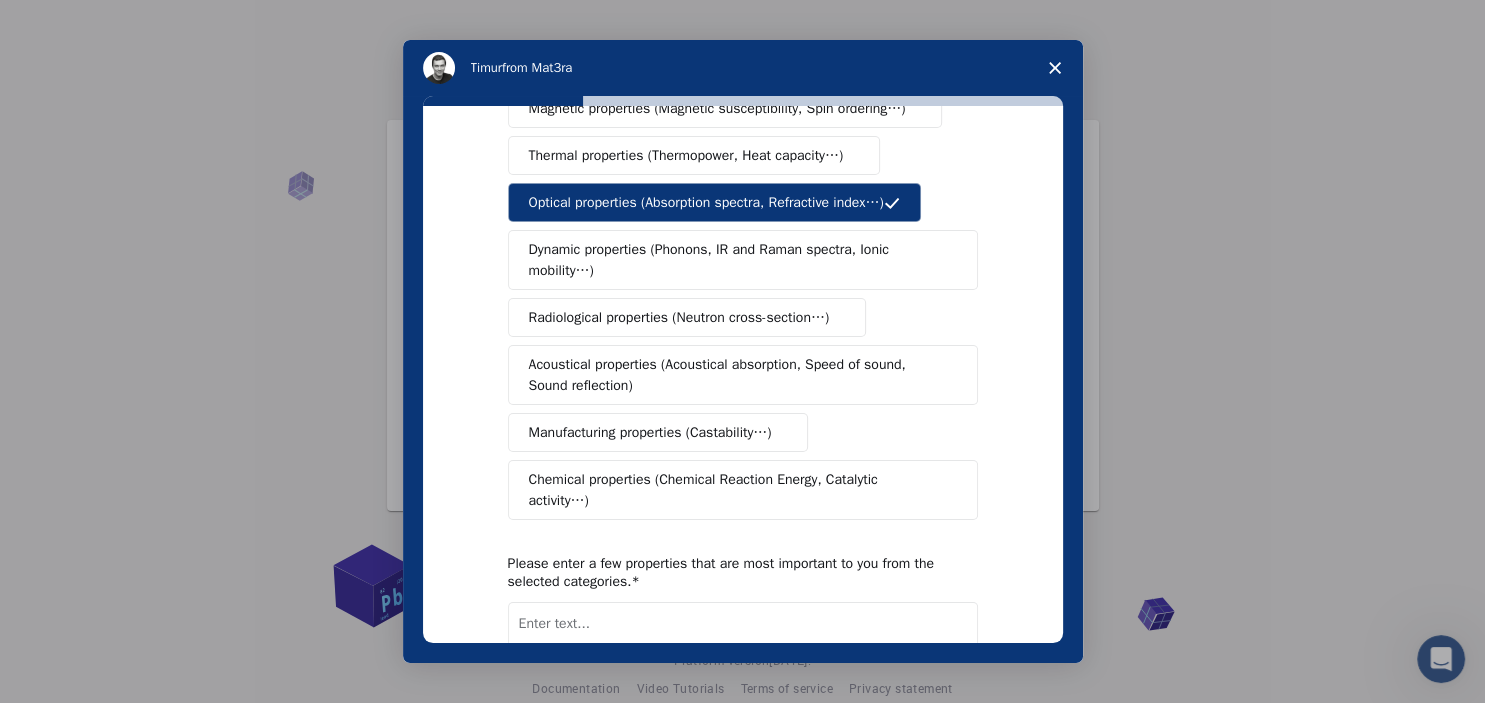 scroll, scrollTop: 230, scrollLeft: 0, axis: vertical 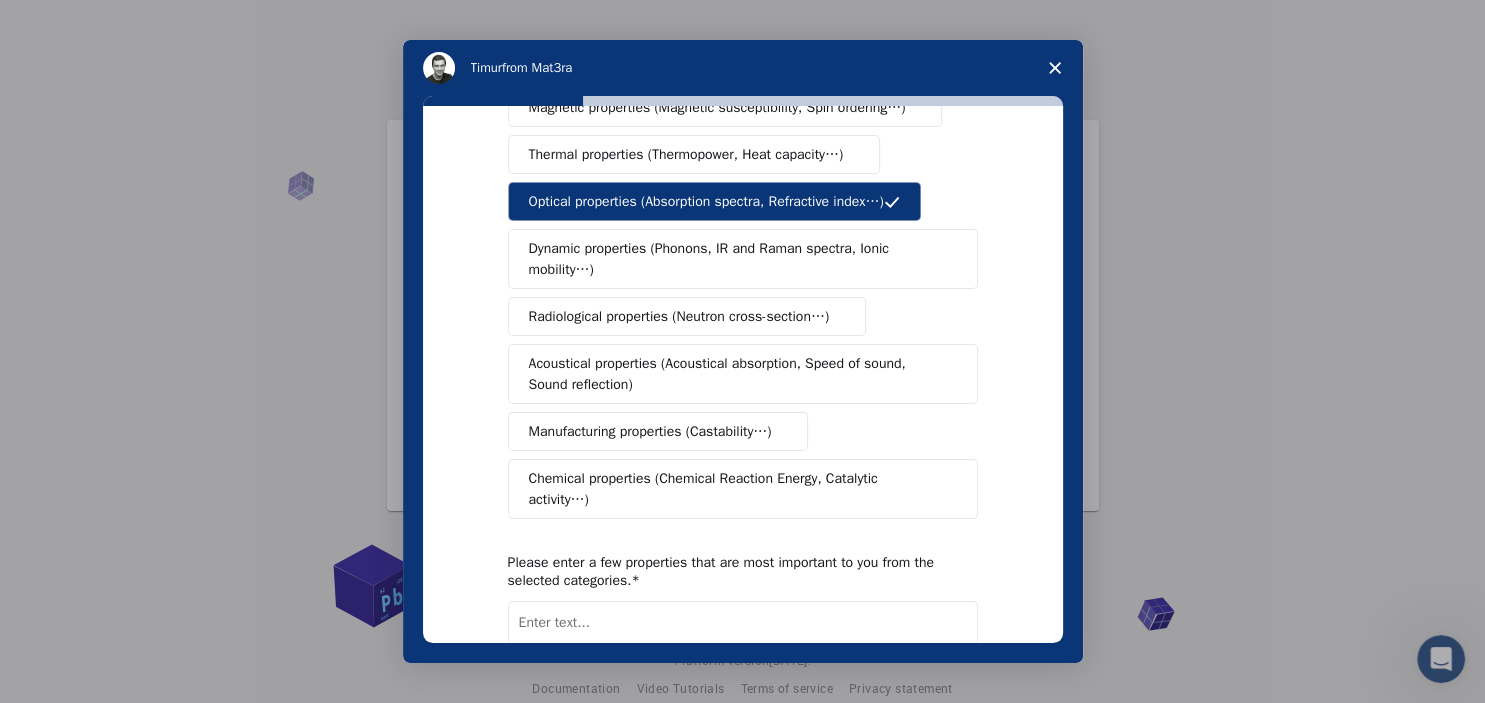 click on "Chemical properties (Chemical Reaction Energy, Catalytic activity…)" at bounding box center (735, 489) 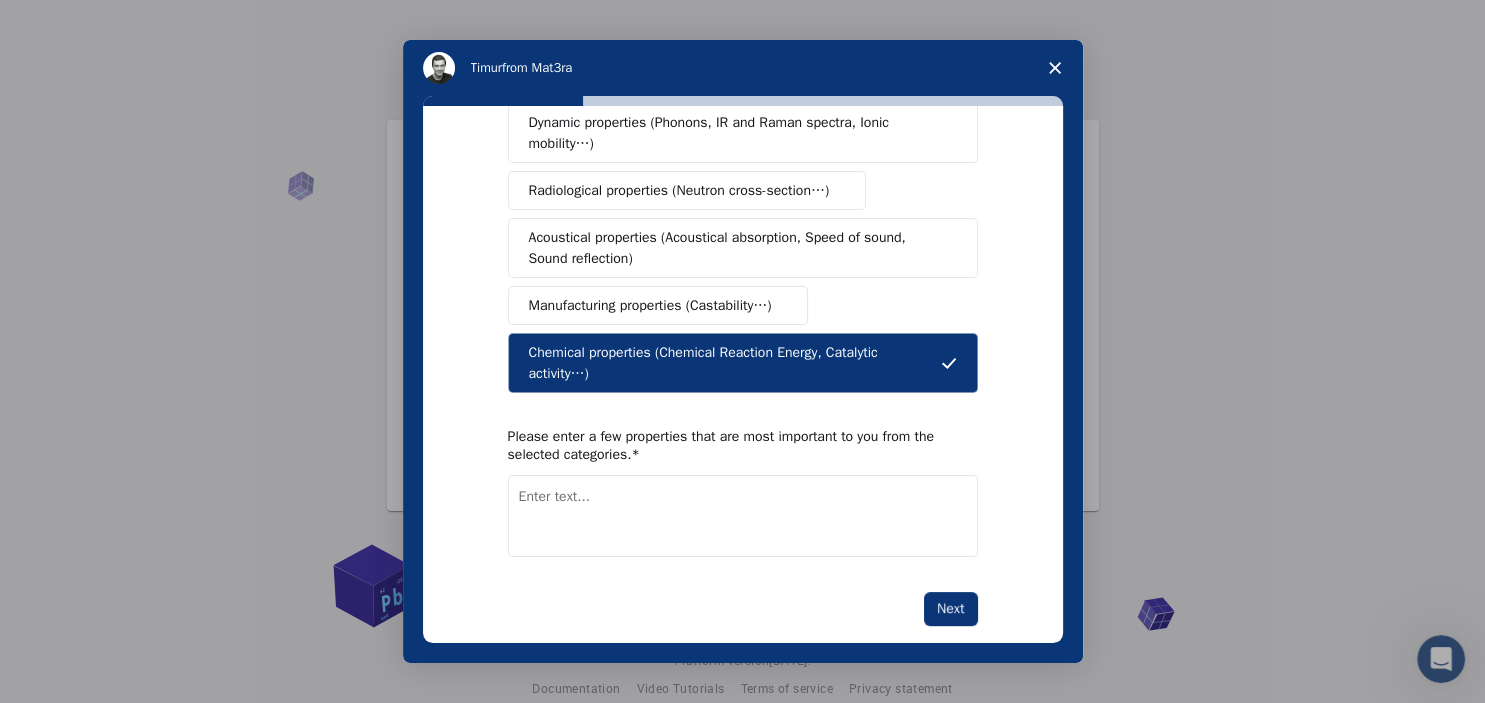scroll, scrollTop: 357, scrollLeft: 0, axis: vertical 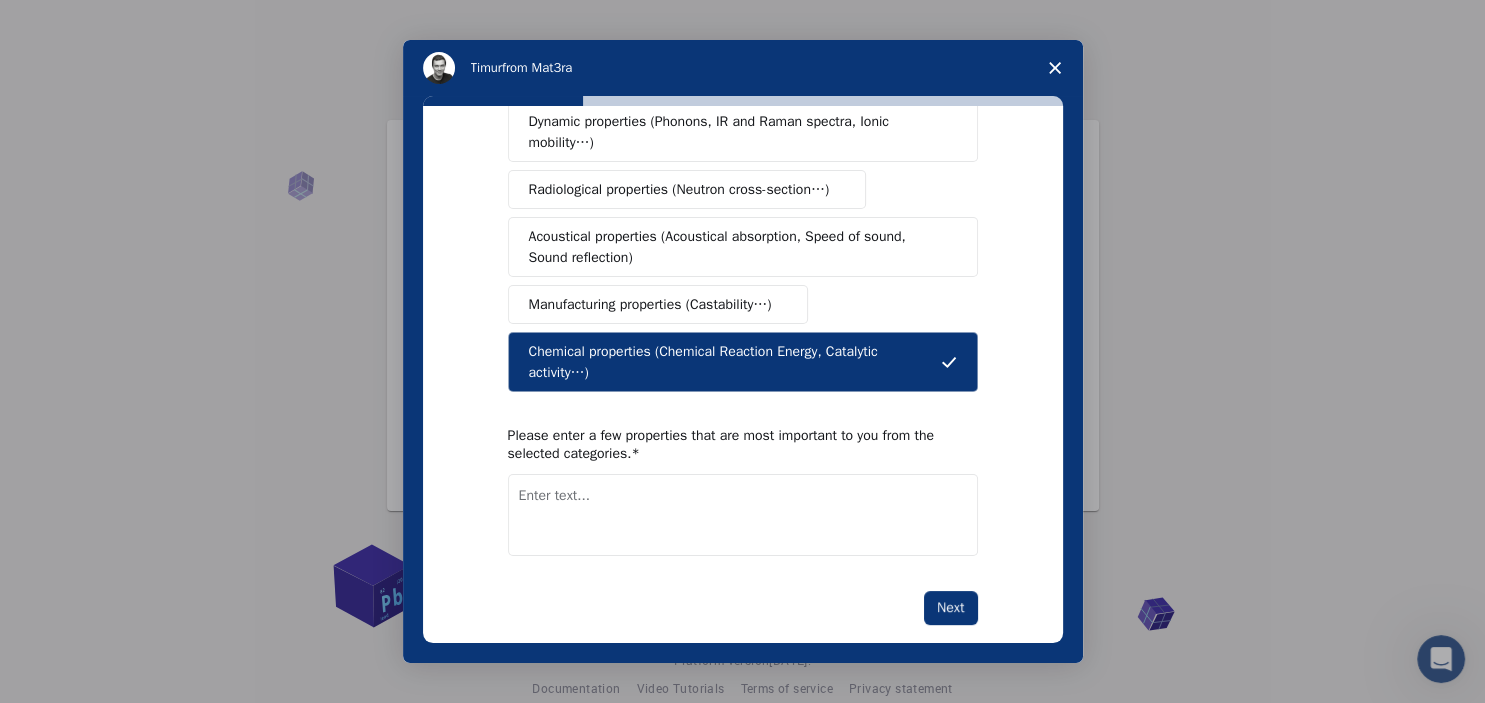 click at bounding box center (743, 515) 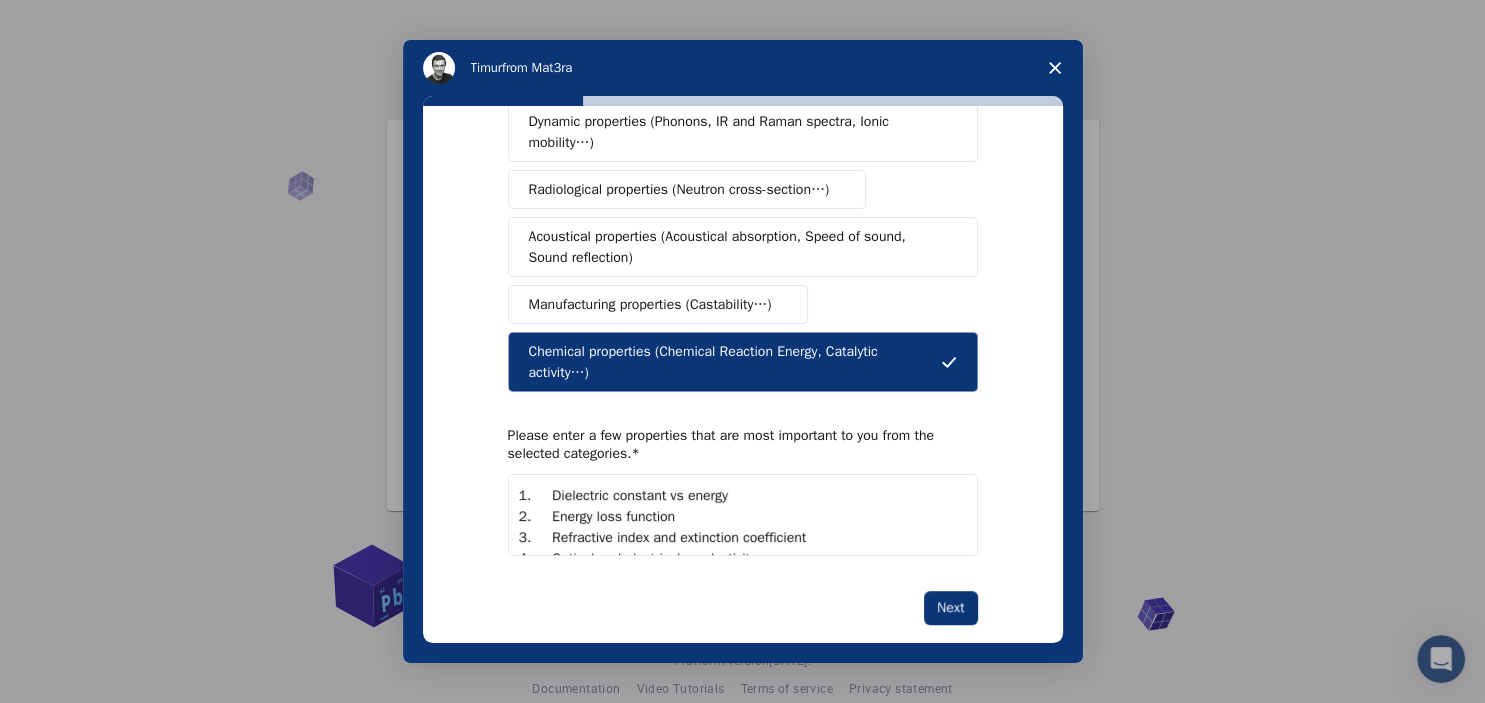 scroll, scrollTop: 56, scrollLeft: 0, axis: vertical 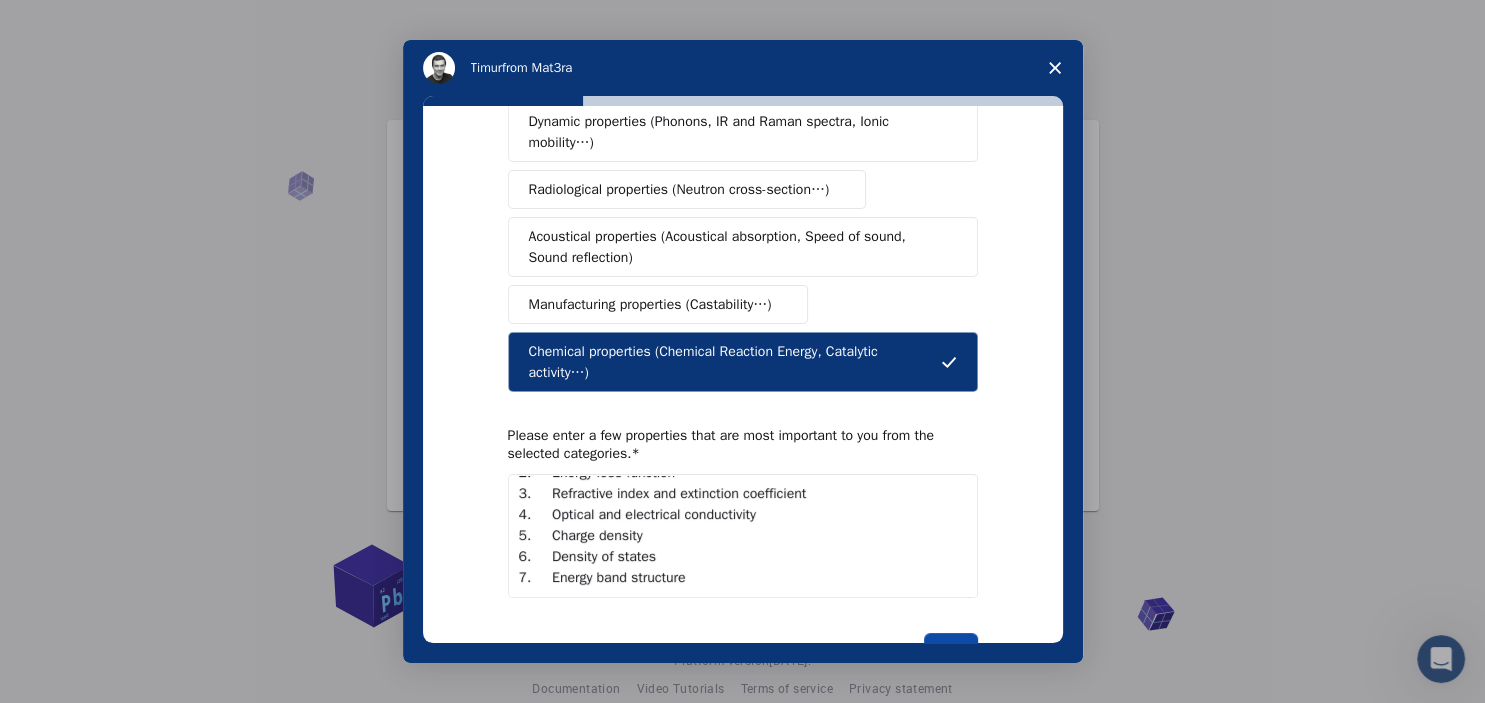 type on "1.	Dielectric constant vs energy
2.	Energy loss function
3.	Refractive index and extinction coefficient
4.	Optical and electrical conductivity
5.	Charge density
6.	Density of states
7.	Energy band structure" 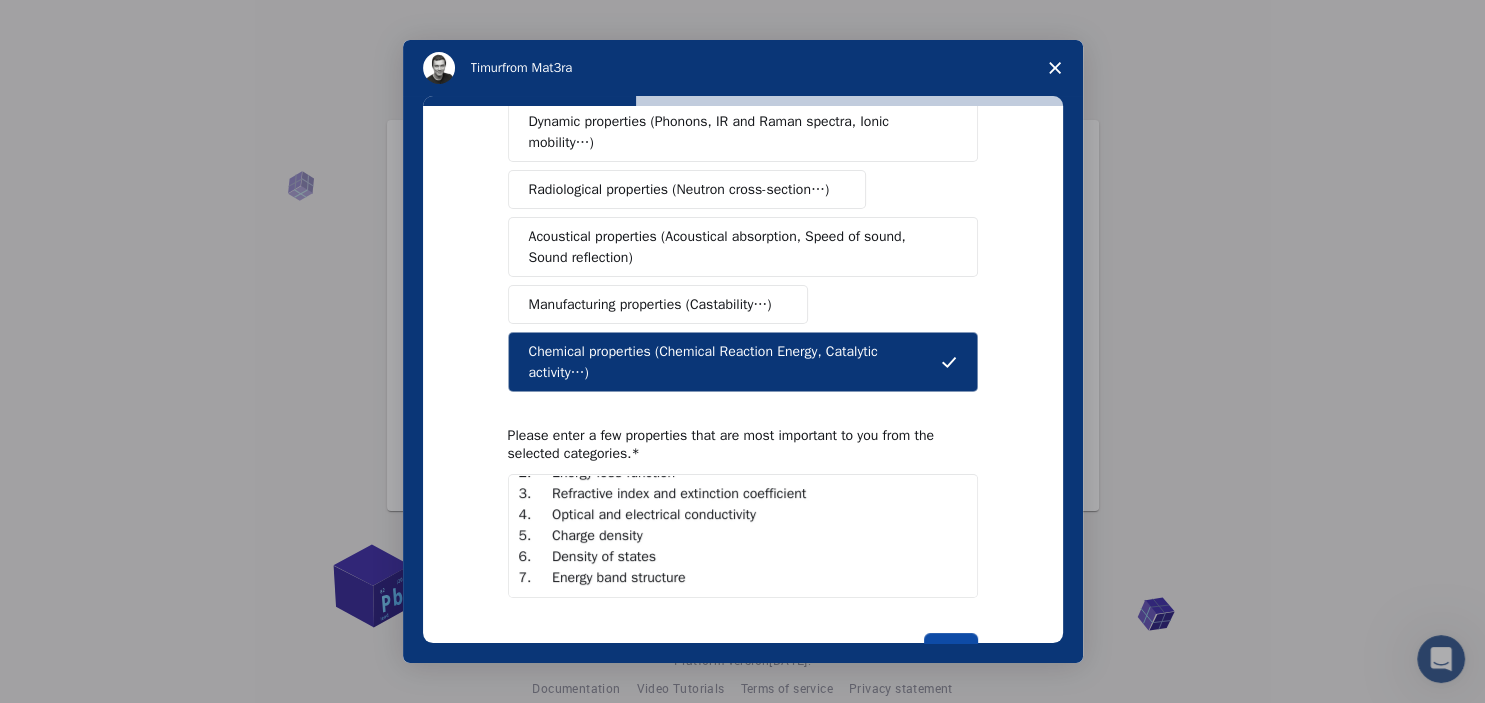 click on "Next" at bounding box center [950, 650] 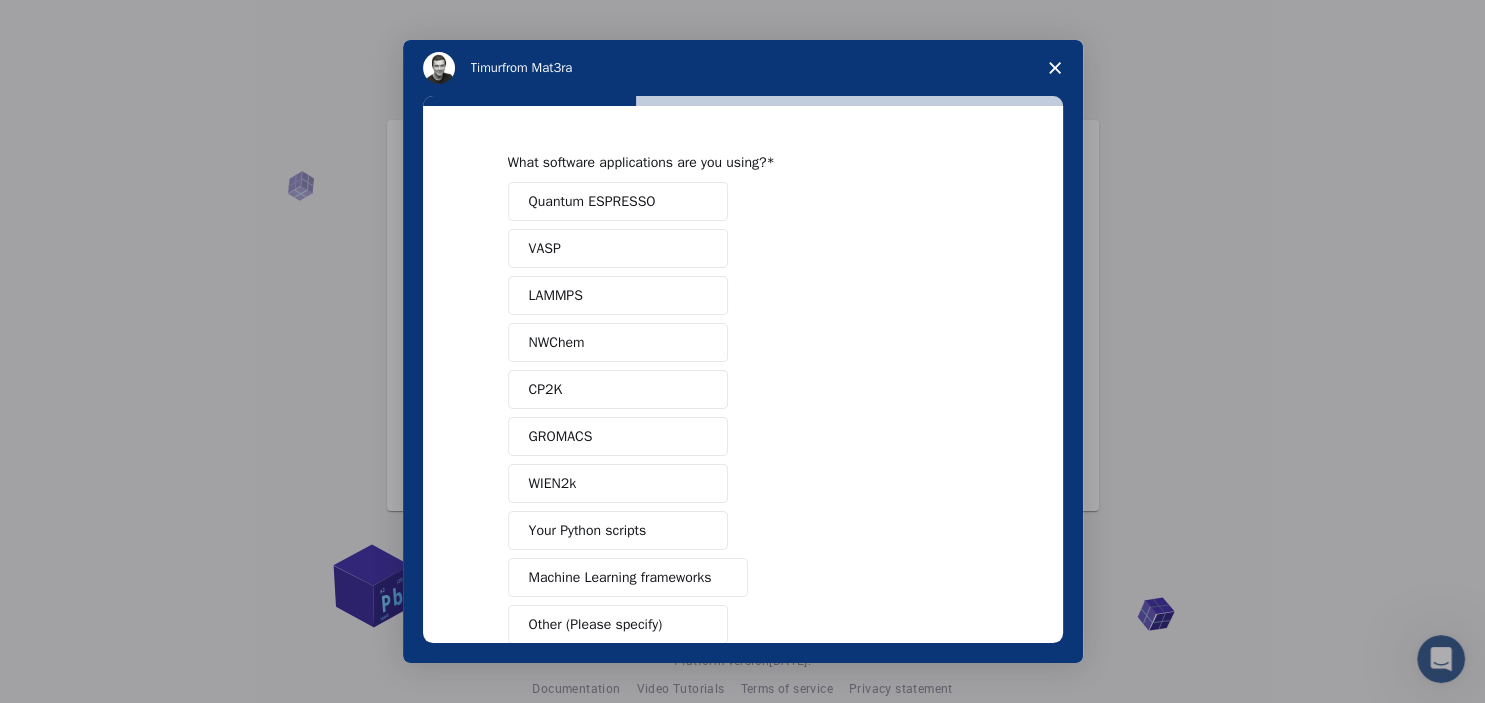 click on "Quantum ESPRESSO" at bounding box center (592, 201) 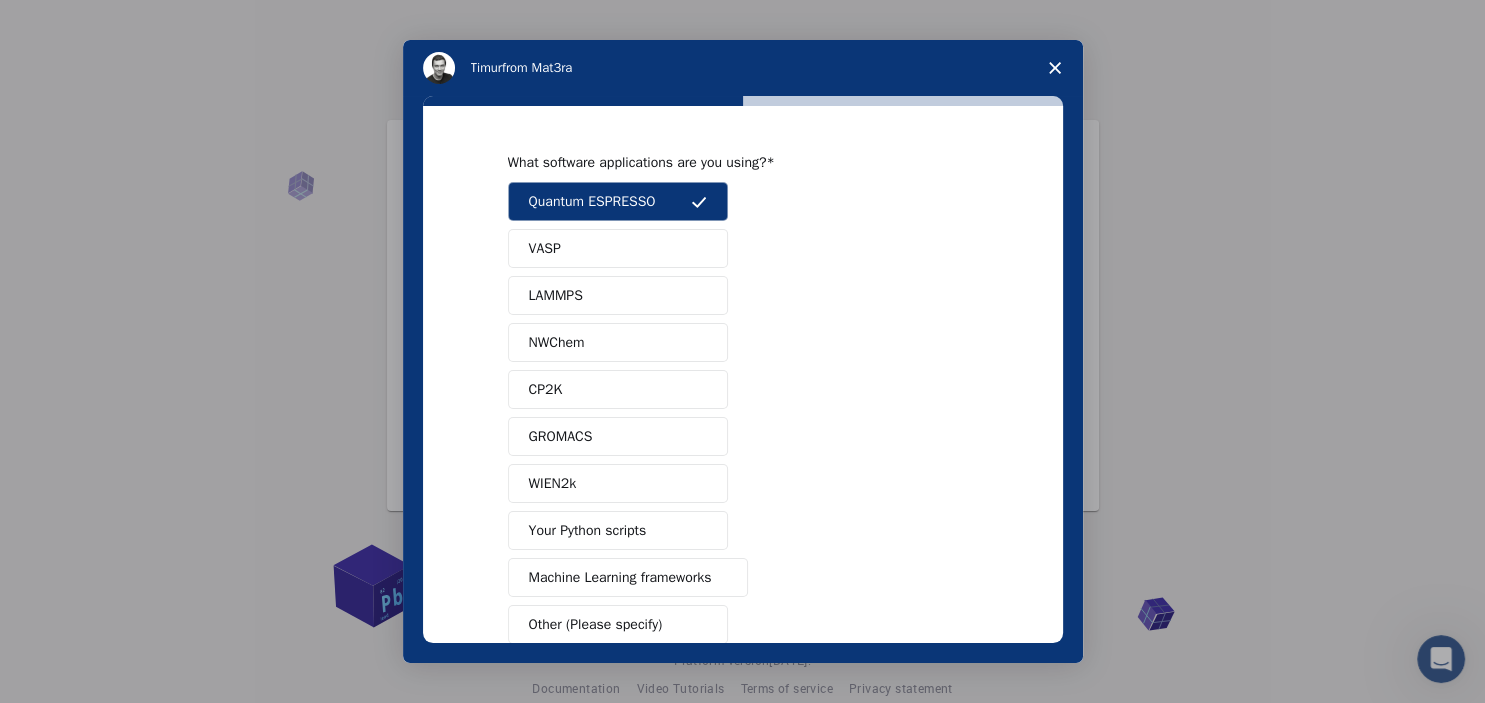 scroll, scrollTop: 114, scrollLeft: 0, axis: vertical 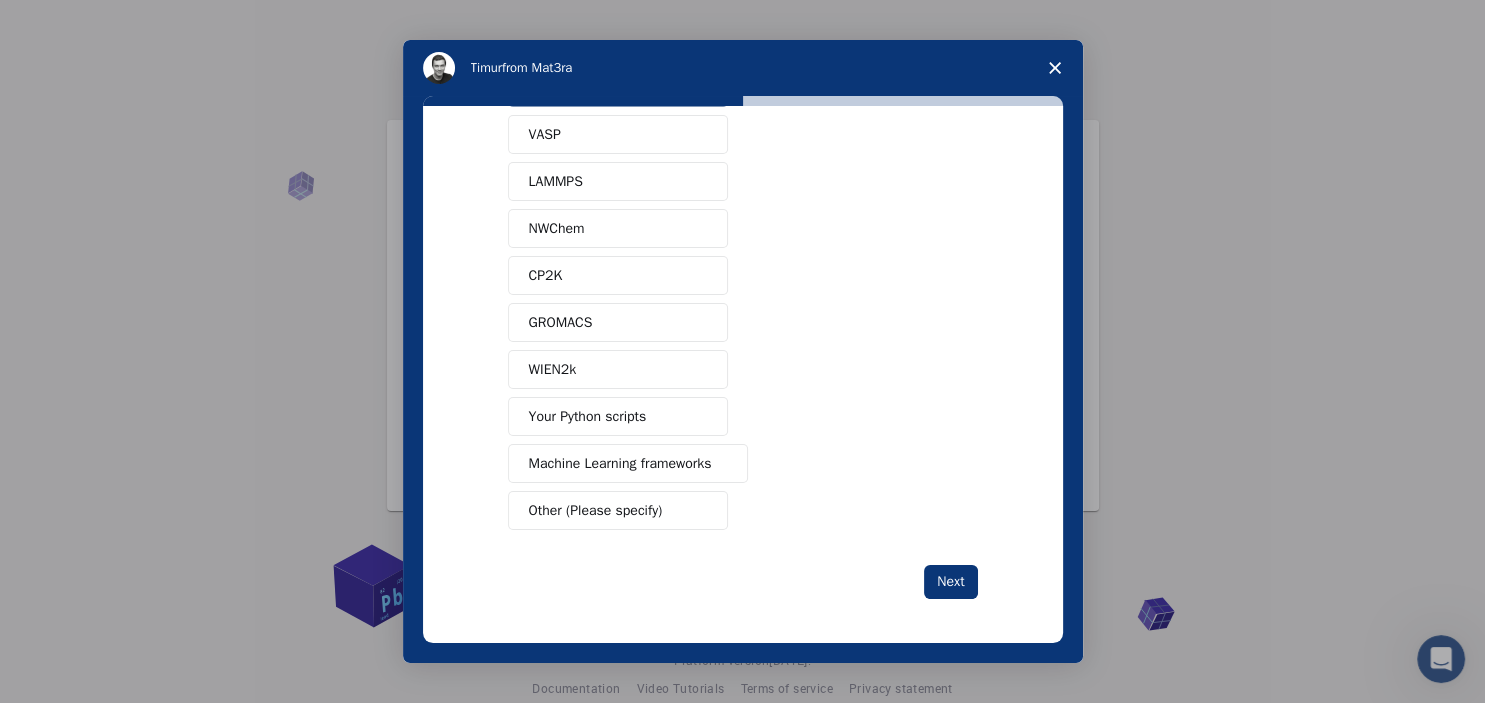 click on "Machine Learning frameworks" at bounding box center [620, 463] 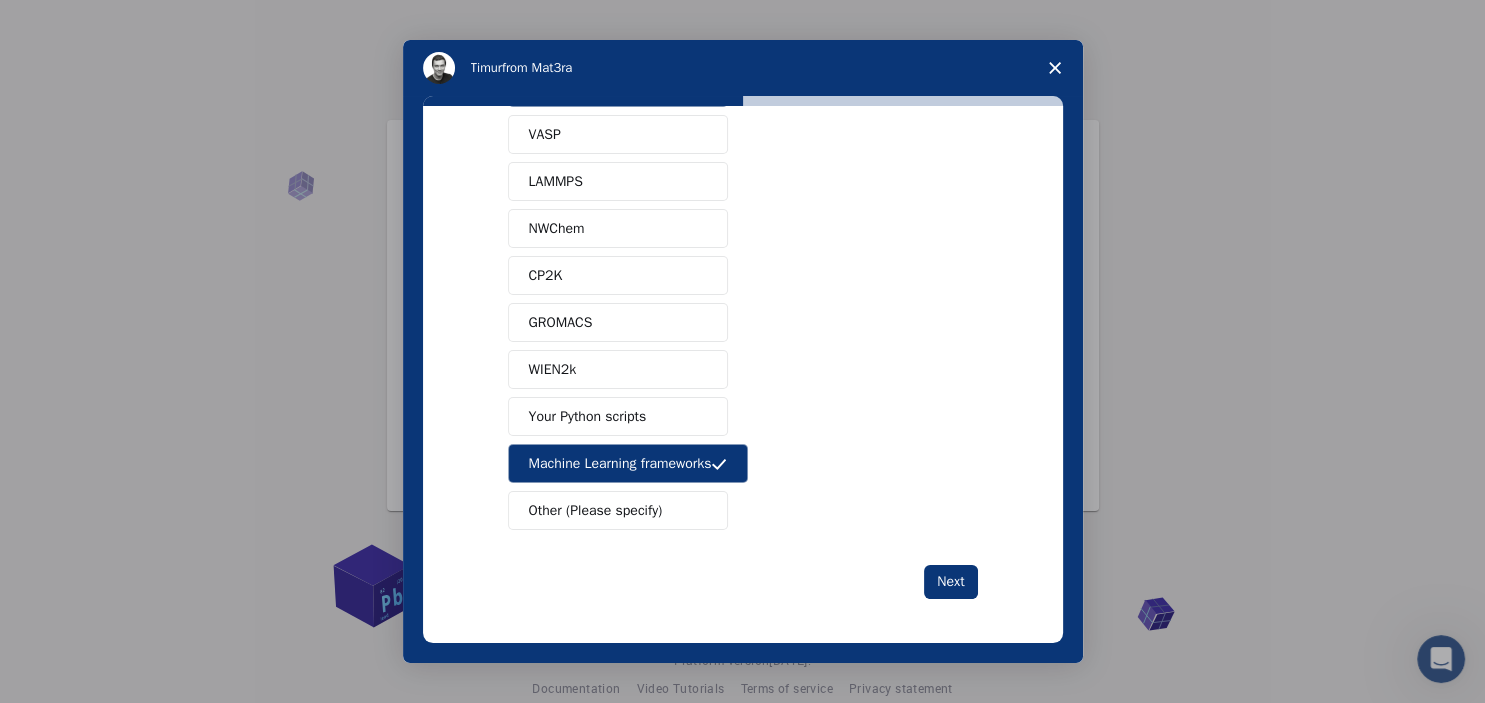 click on "WIEN2k" at bounding box center [618, 369] 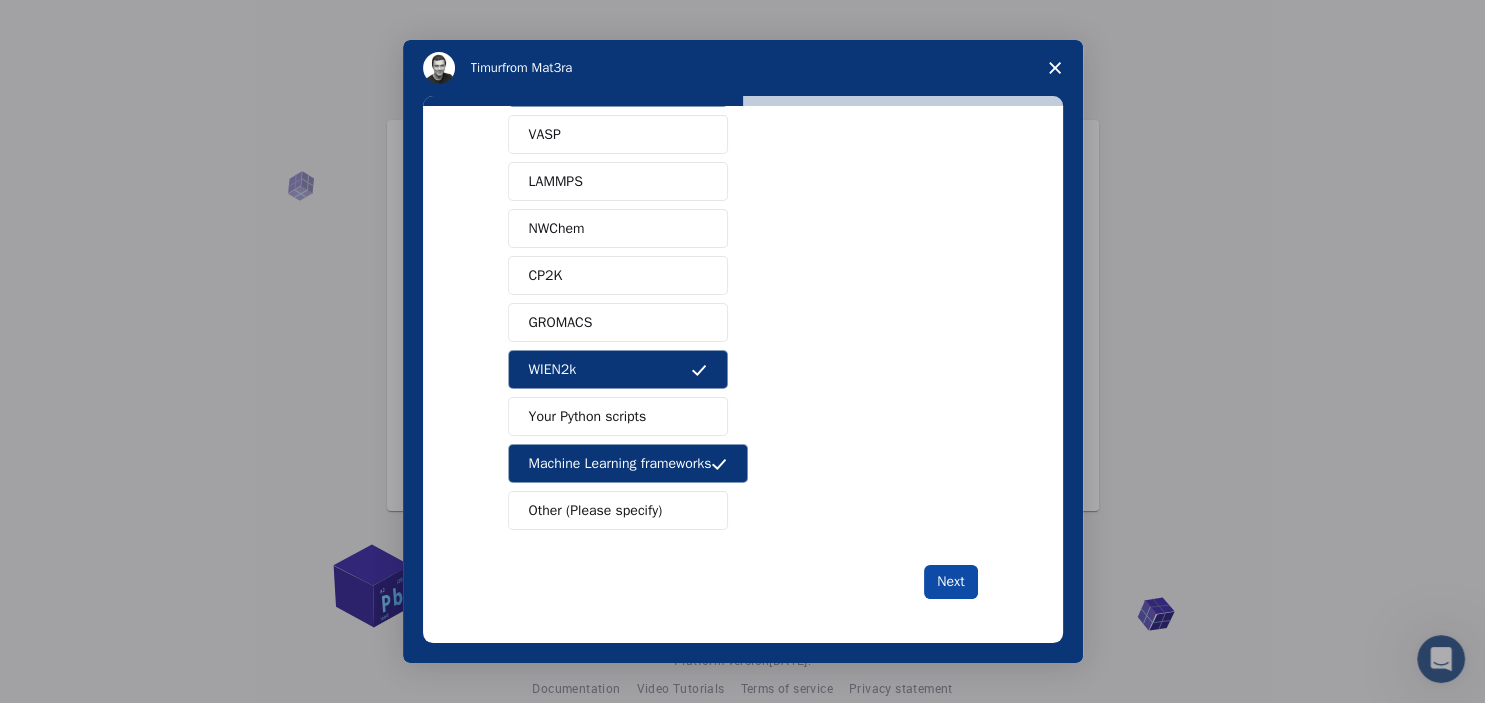 click on "Next" at bounding box center [950, 582] 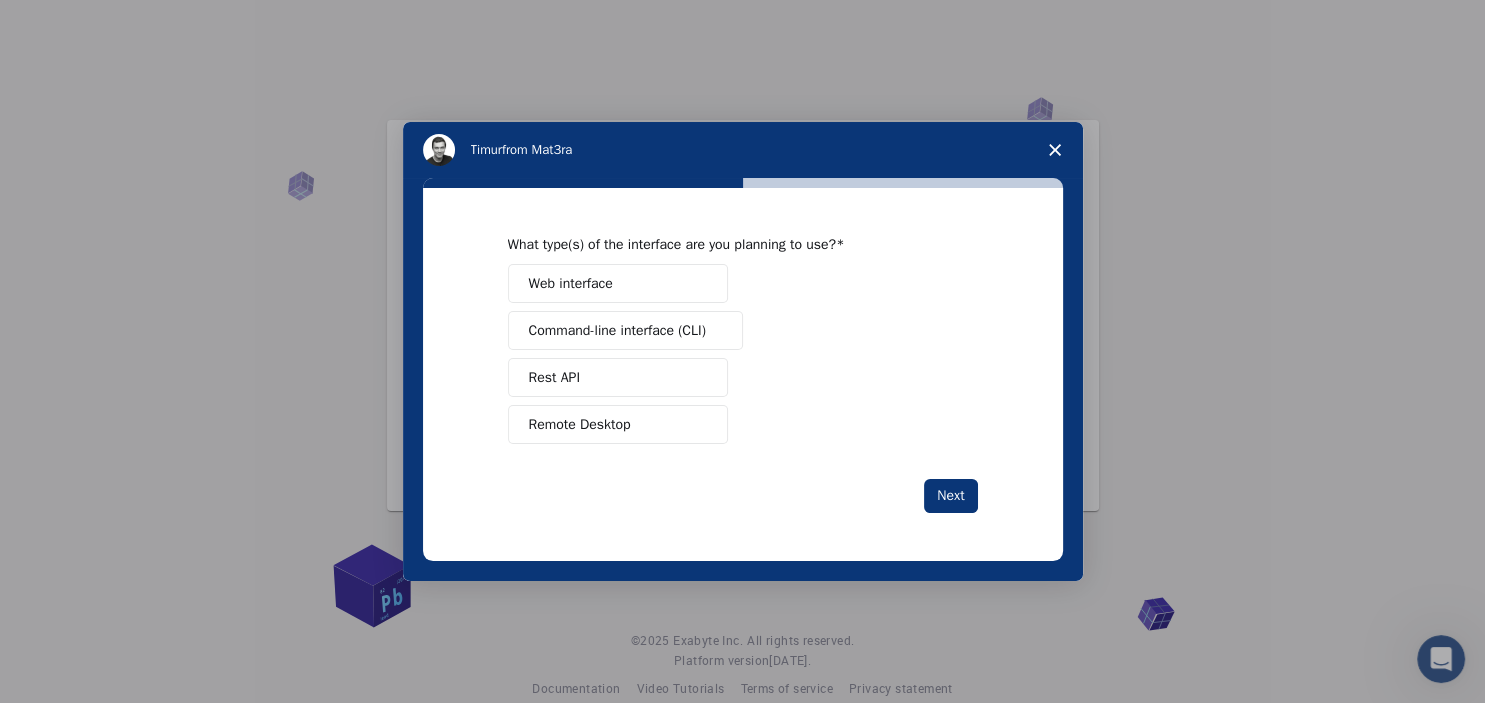 click on "Web interface" at bounding box center (571, 283) 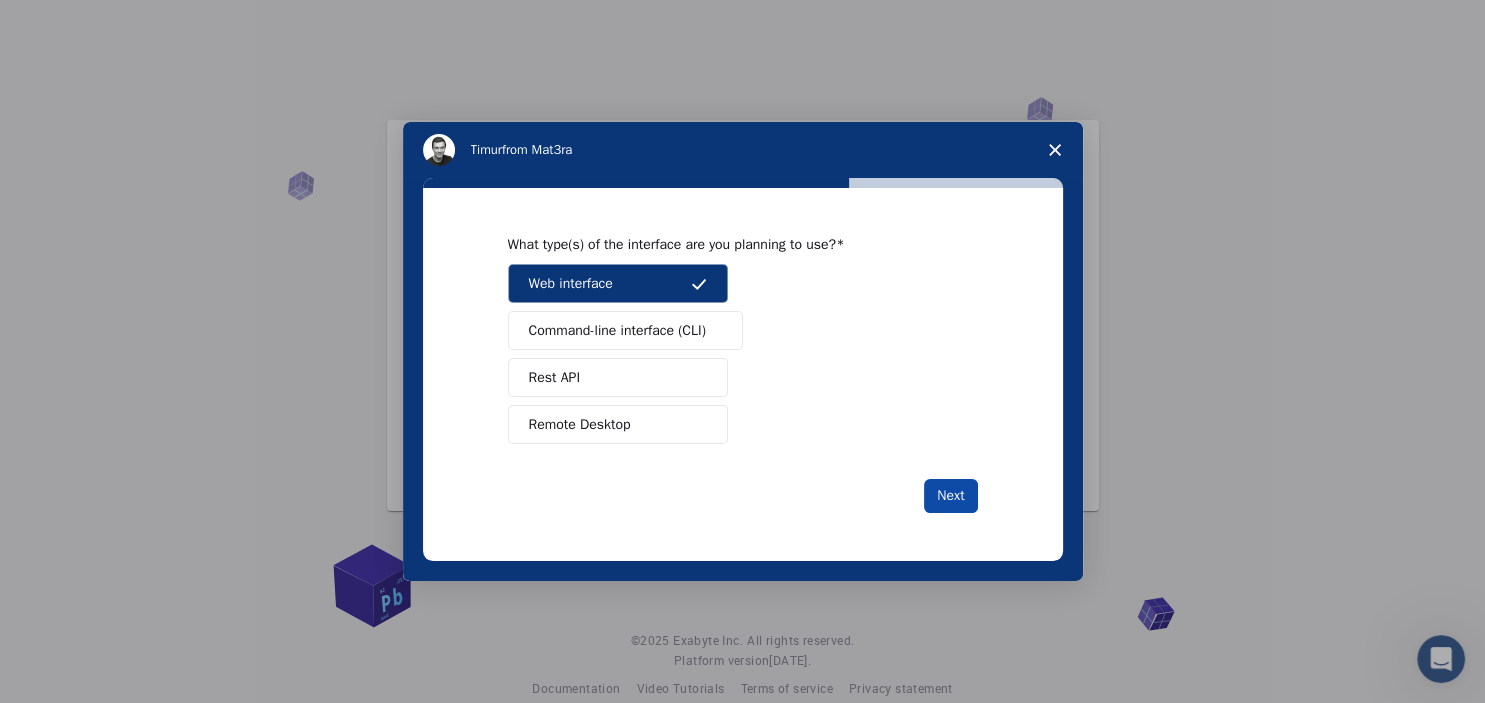 click on "Next" at bounding box center (950, 496) 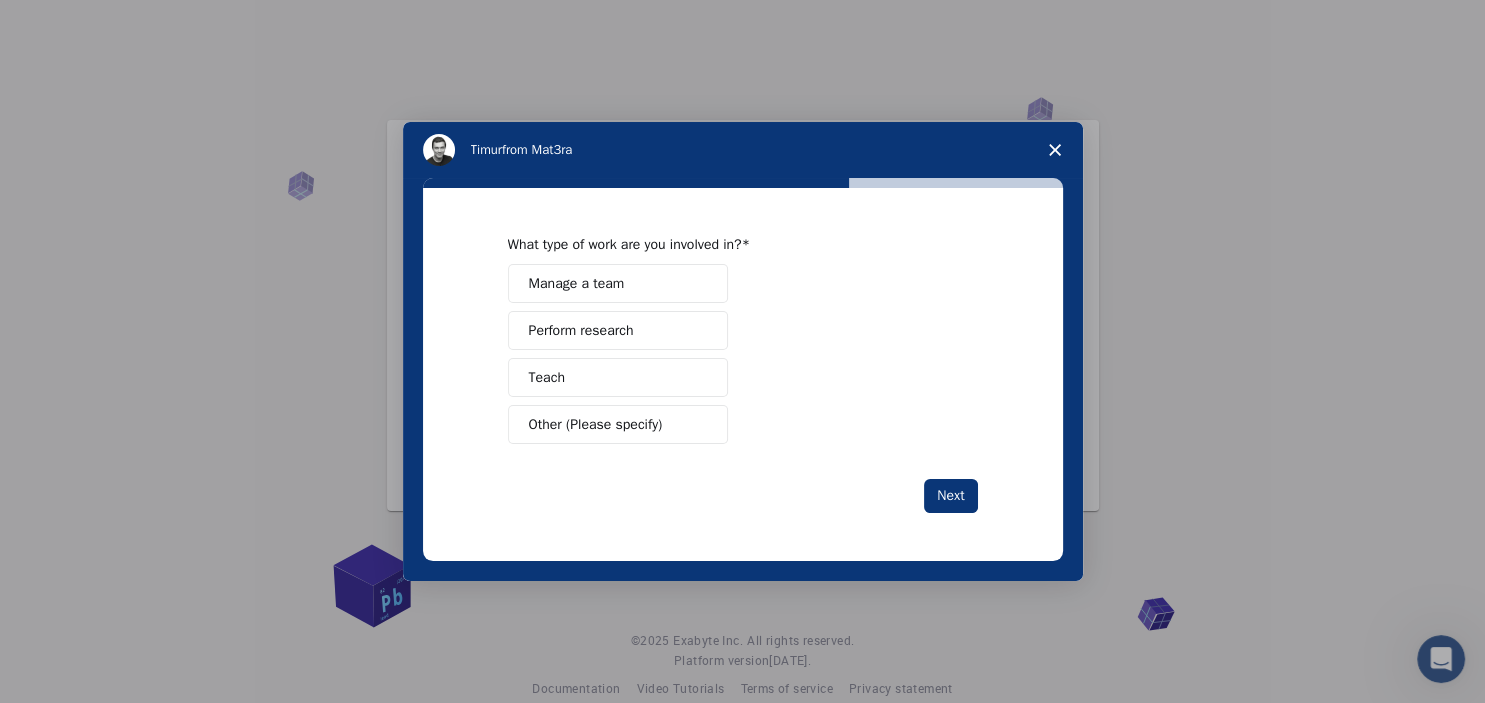click on "Perform research" at bounding box center [581, 330] 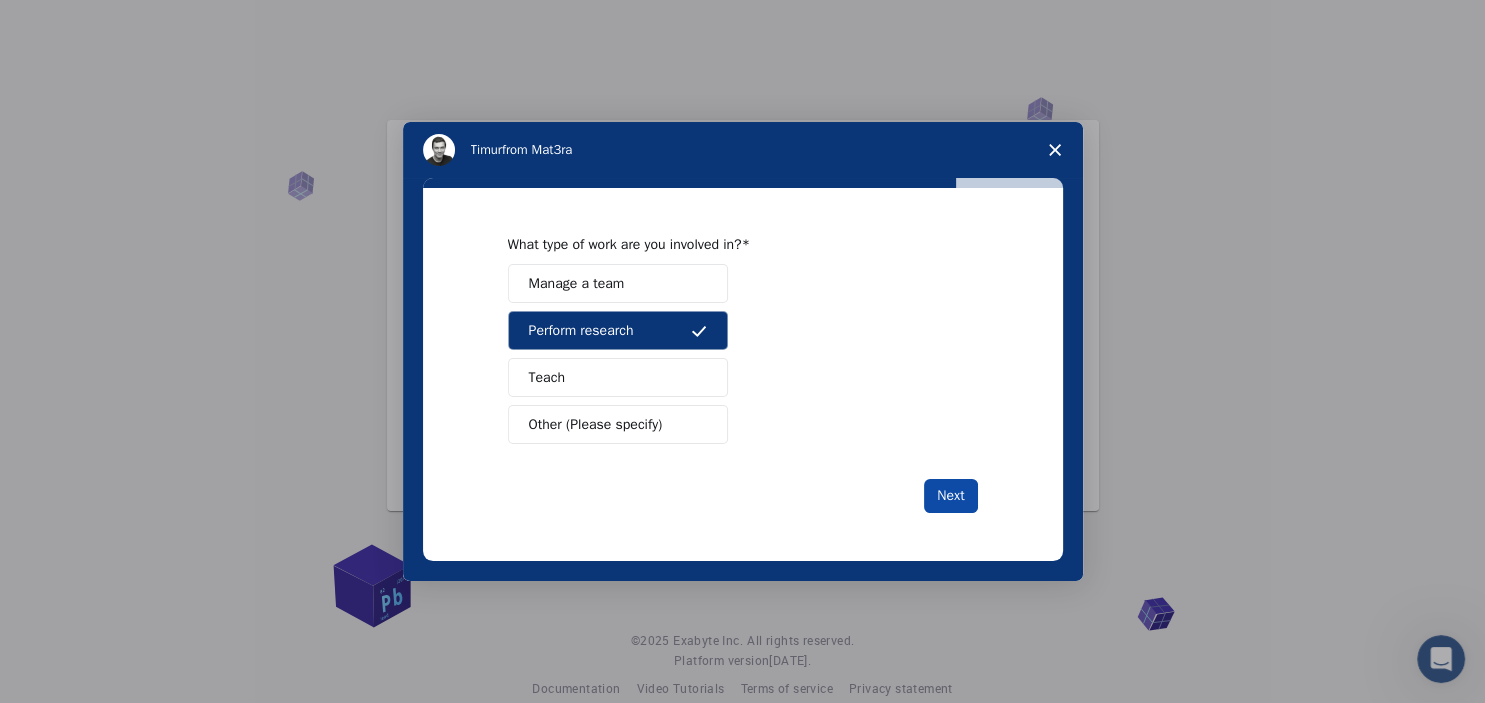 click on "Next" at bounding box center [950, 496] 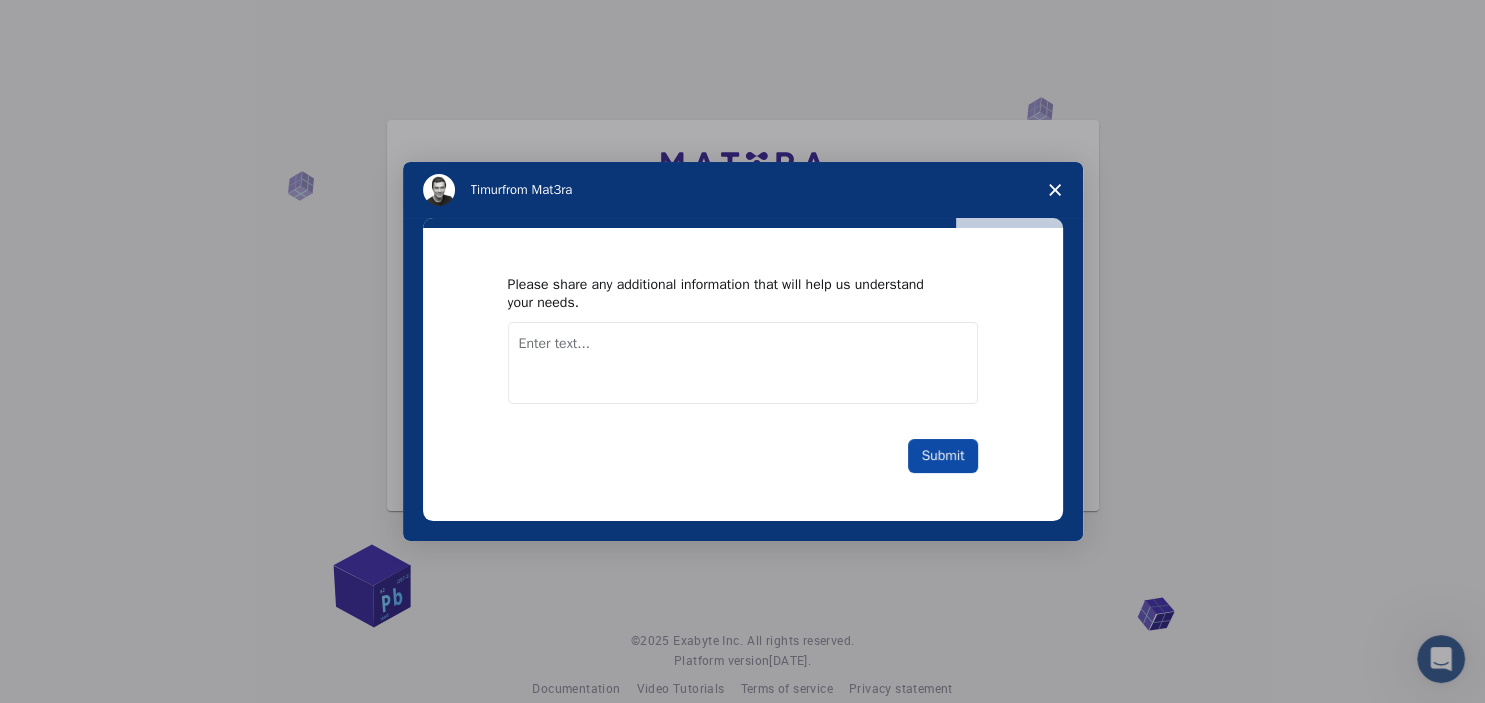 click on "Submit" at bounding box center [942, 456] 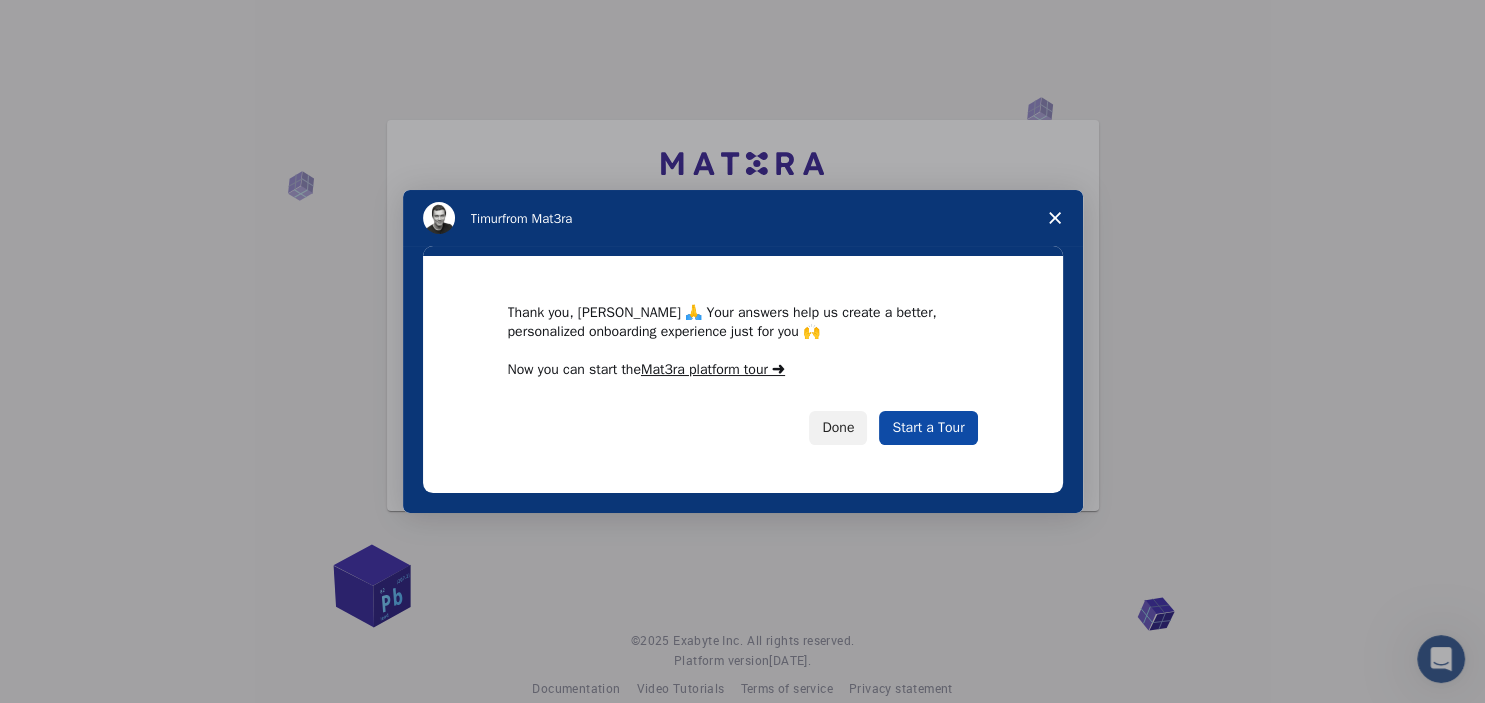 click on "Start a Tour" at bounding box center [928, 428] 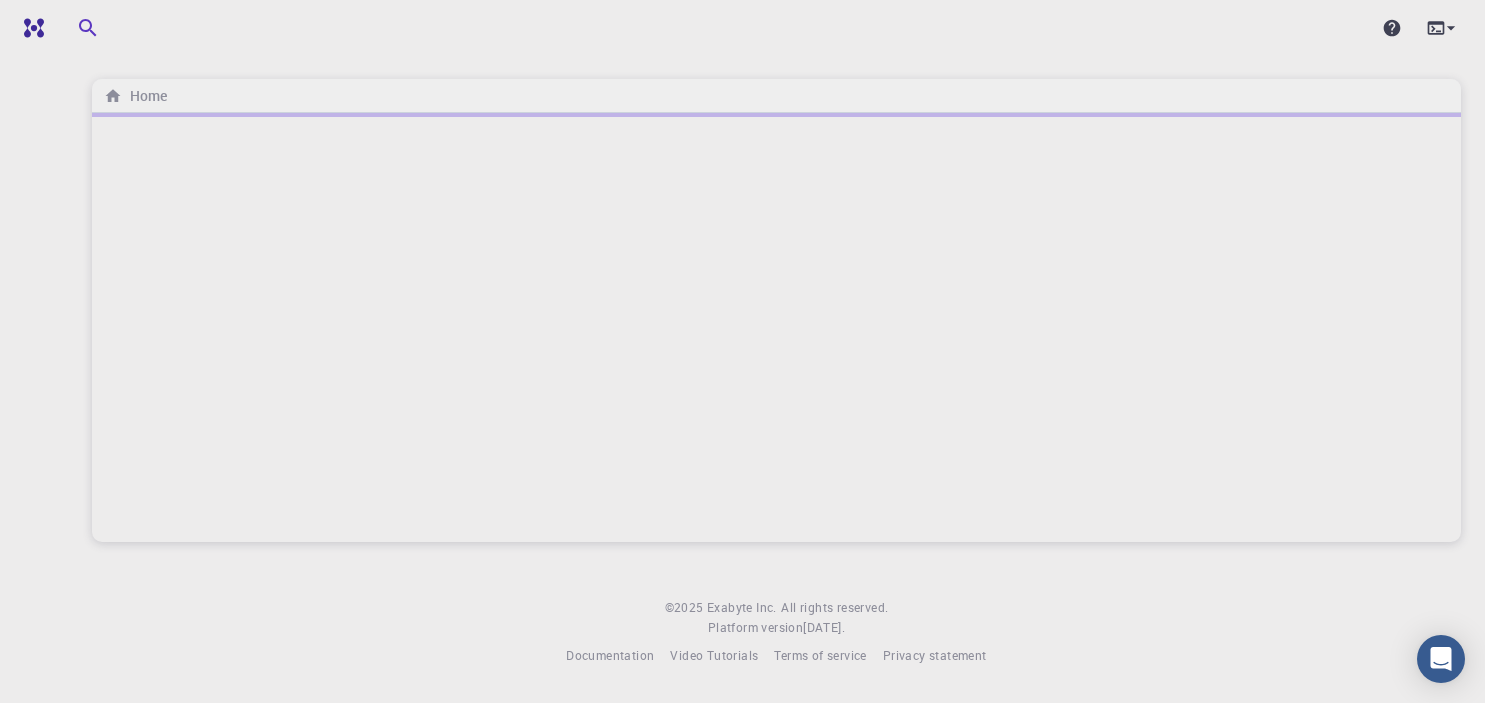 scroll, scrollTop: 0, scrollLeft: 0, axis: both 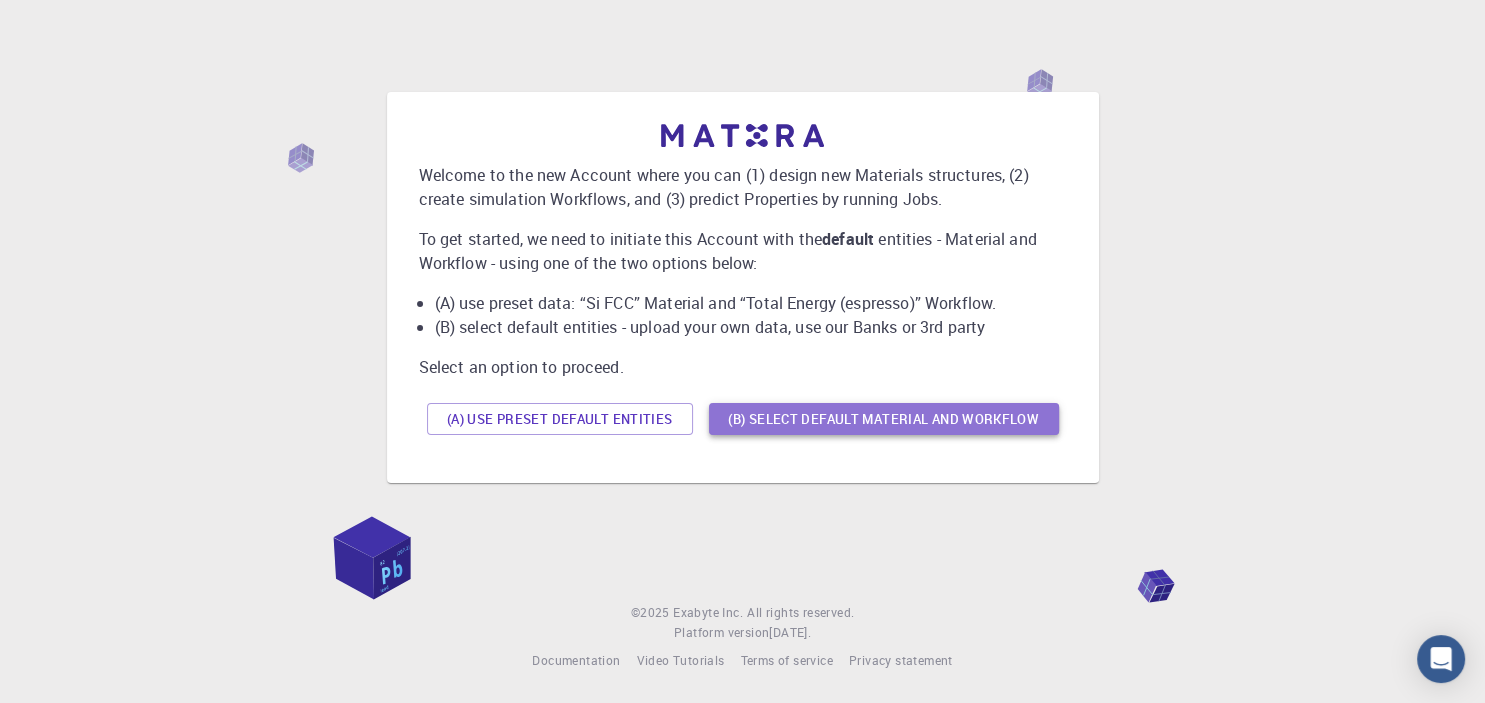 click on "(B) Select default material and workflow" at bounding box center [884, 419] 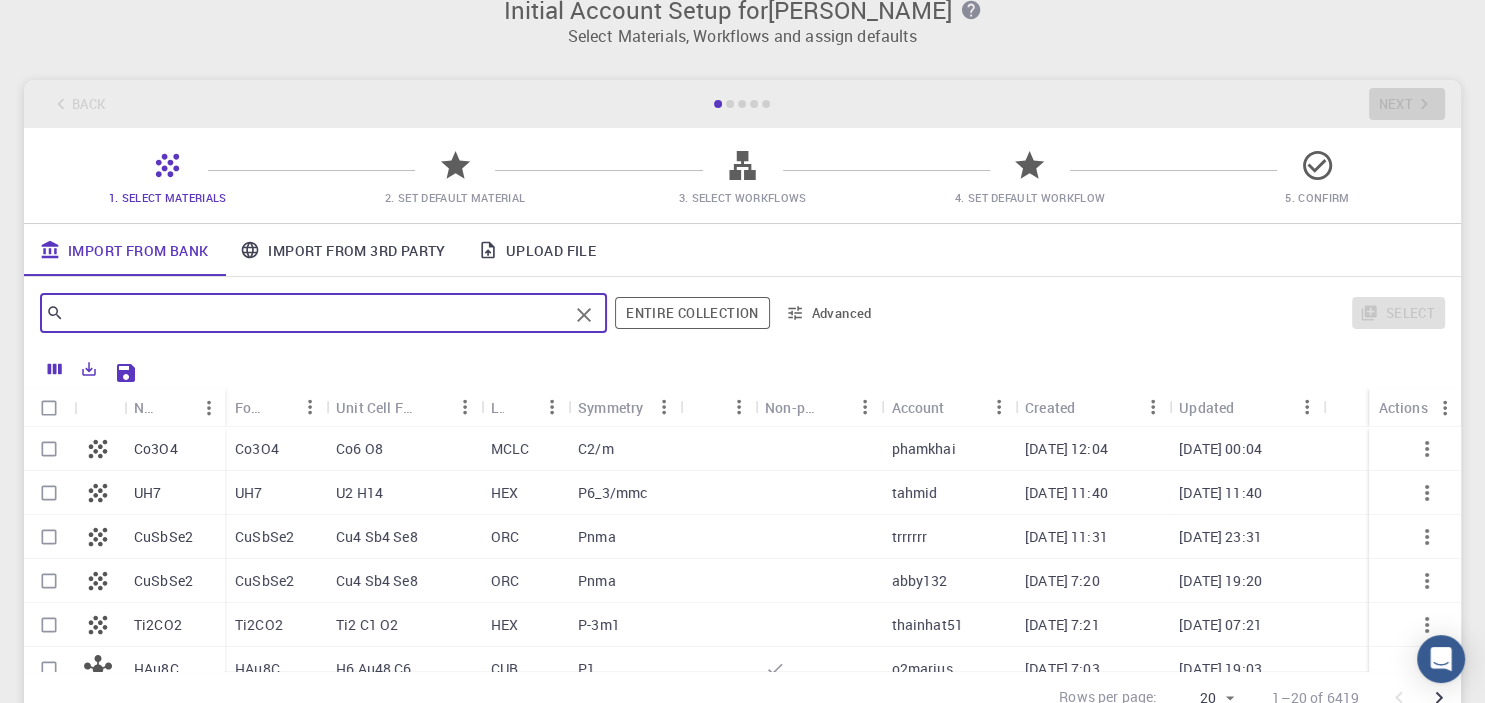 click at bounding box center (316, 313) 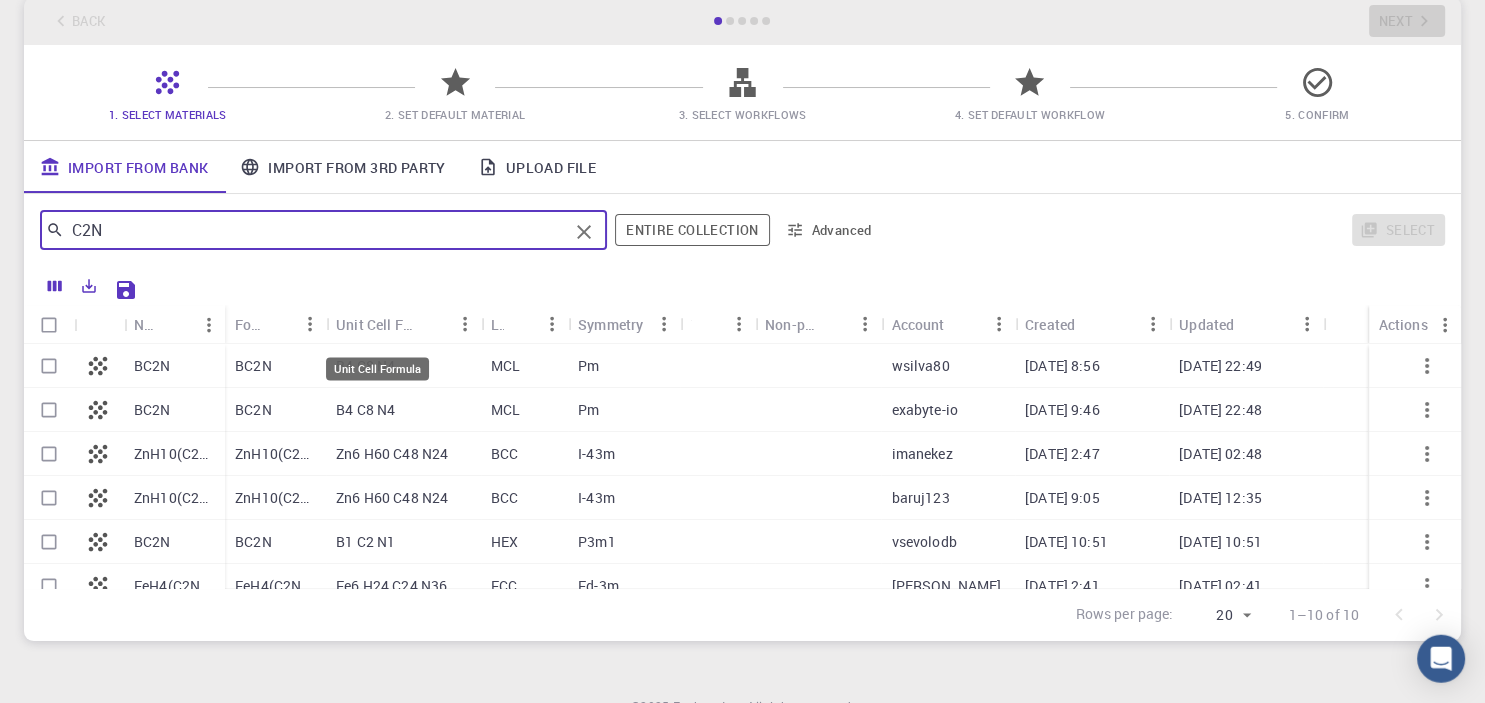 scroll, scrollTop: 113, scrollLeft: 0, axis: vertical 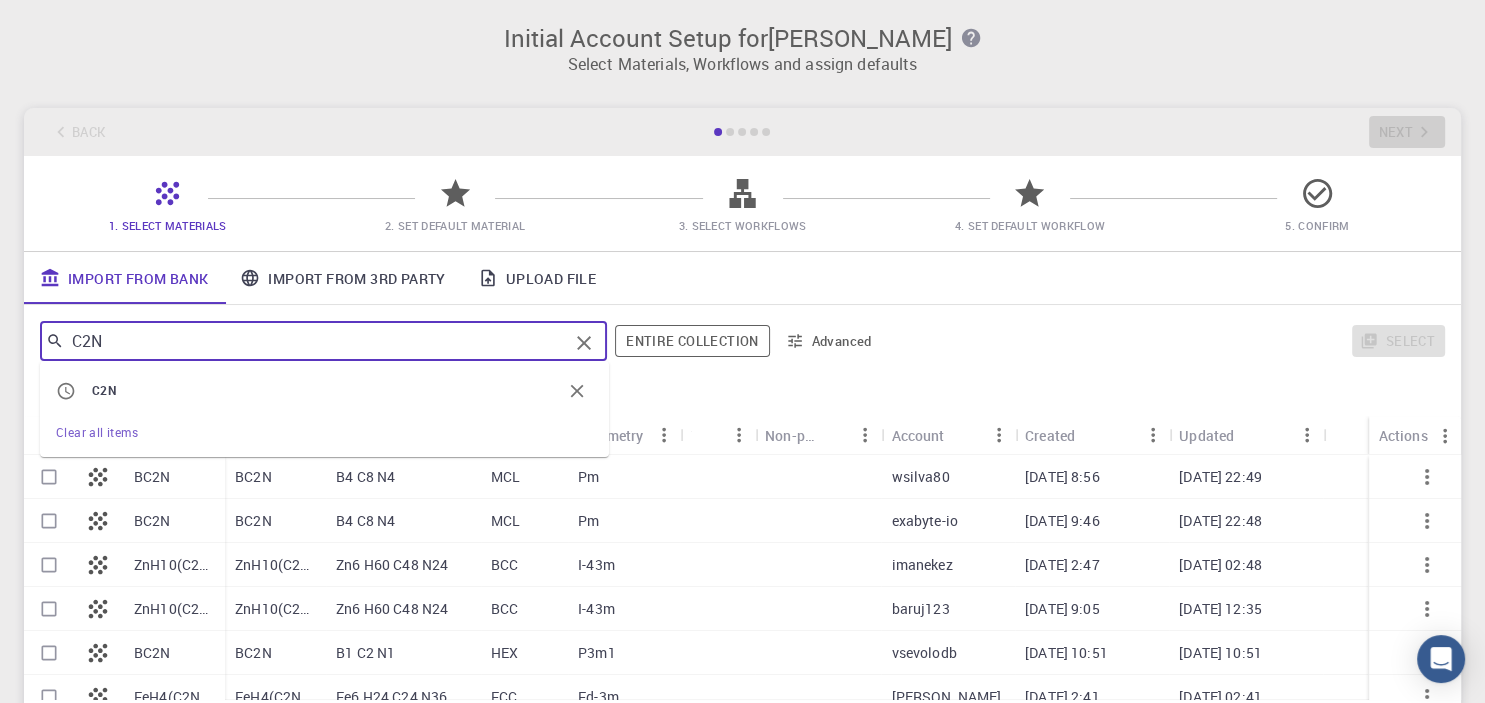 drag, startPoint x: 140, startPoint y: 334, endPoint x: 66, endPoint y: 339, distance: 74.168724 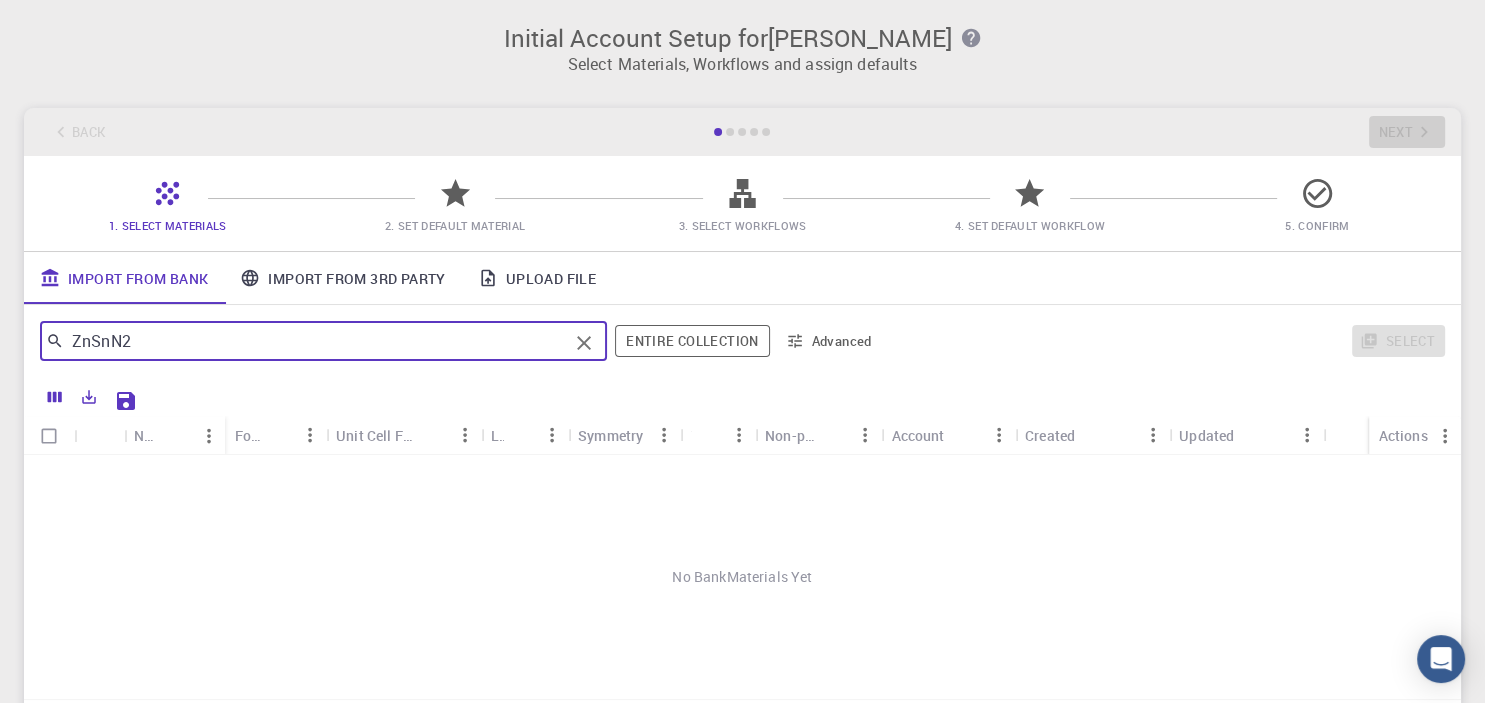 click on "ZnSnN2" at bounding box center [316, 341] 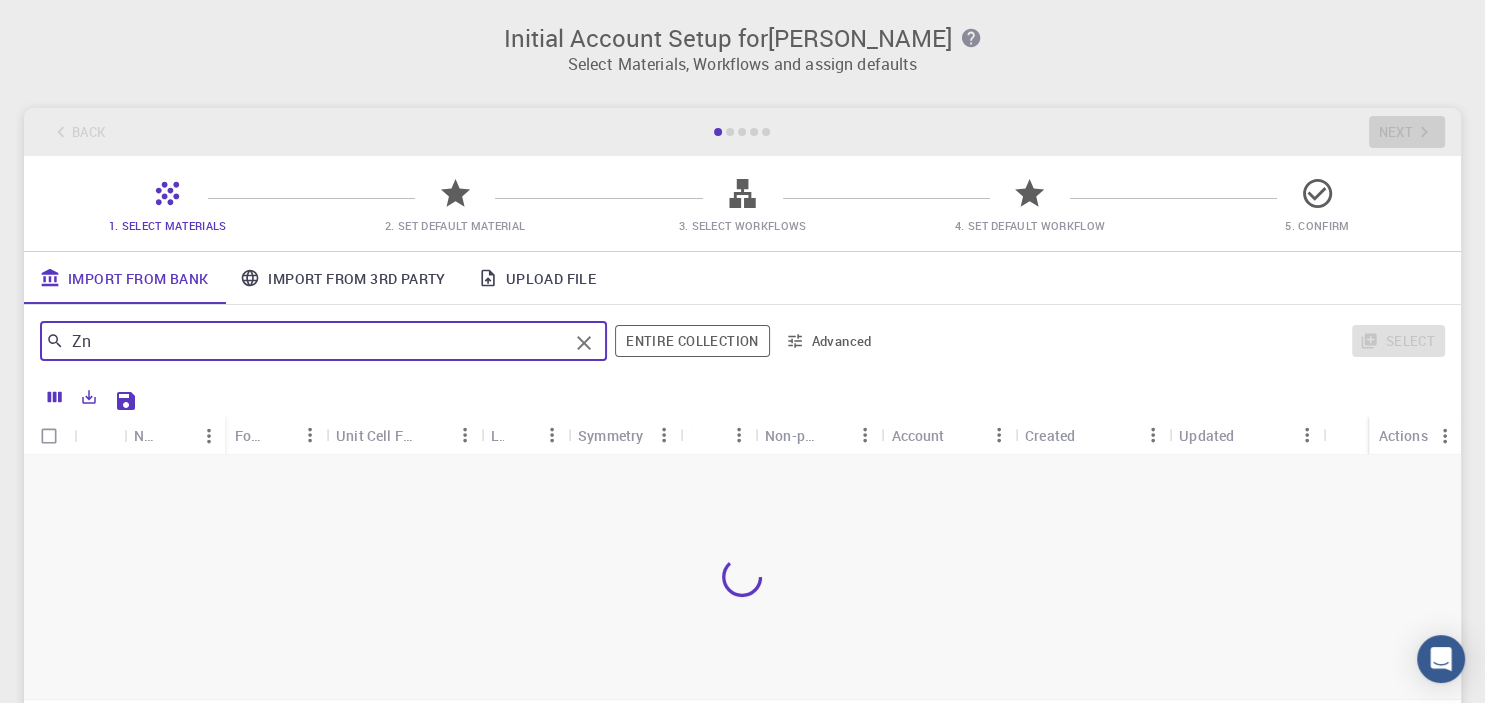 type on "Z" 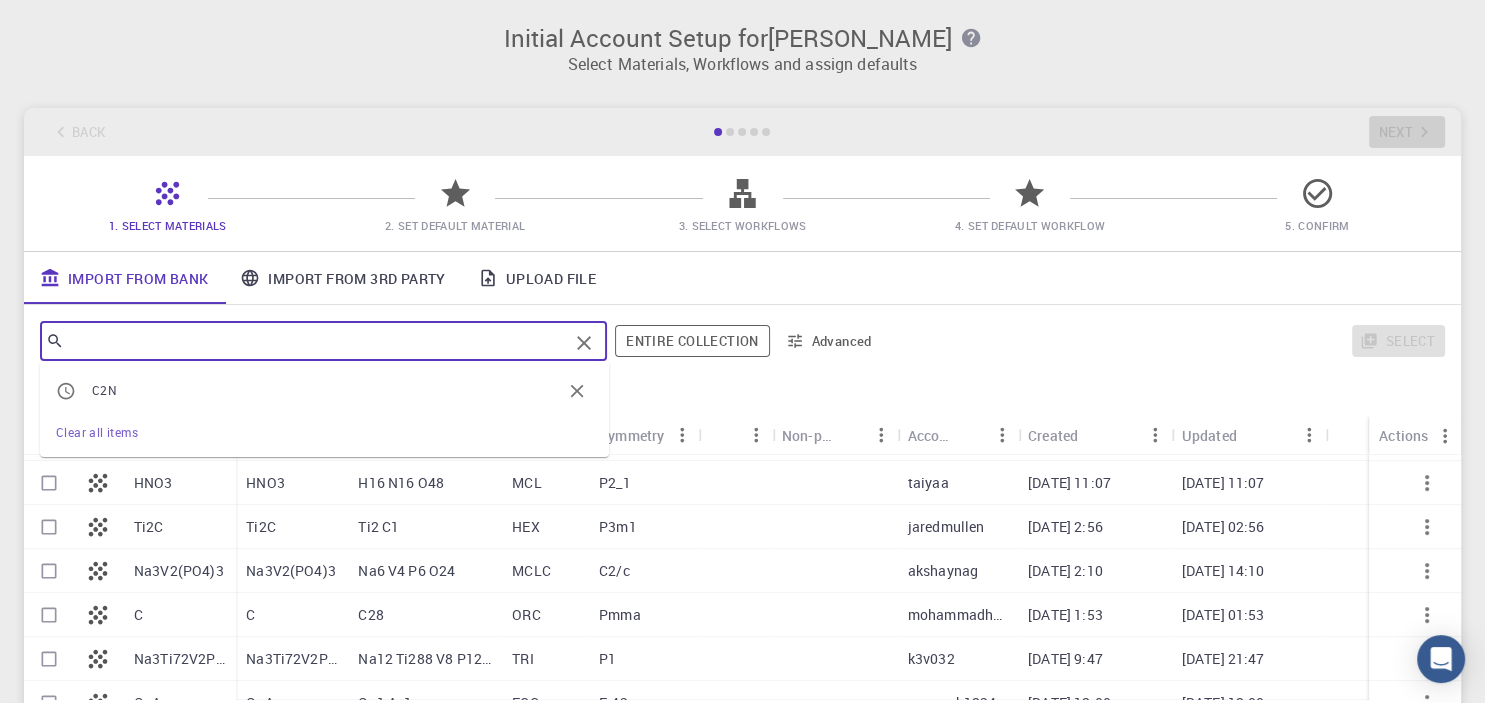 scroll, scrollTop: 636, scrollLeft: 0, axis: vertical 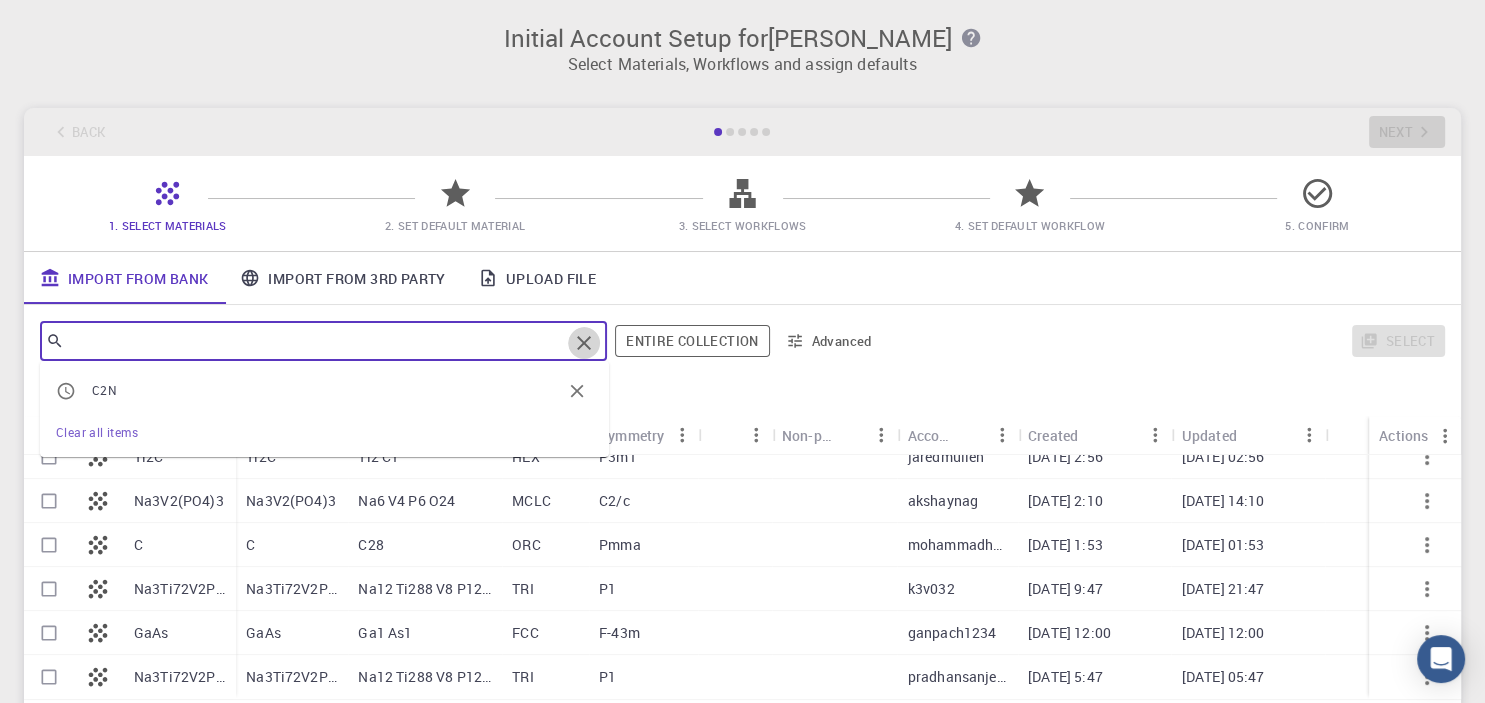 click 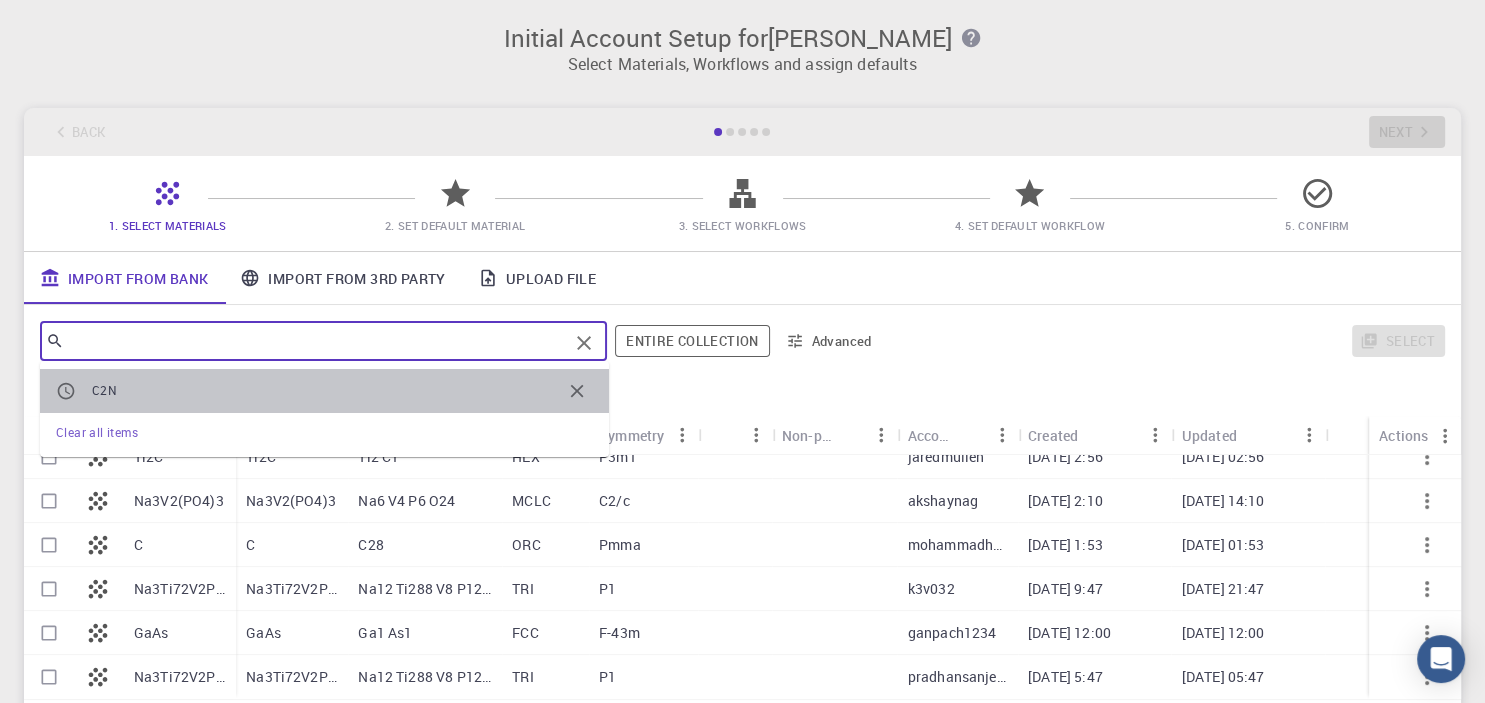 click on "C2N" at bounding box center [324, 391] 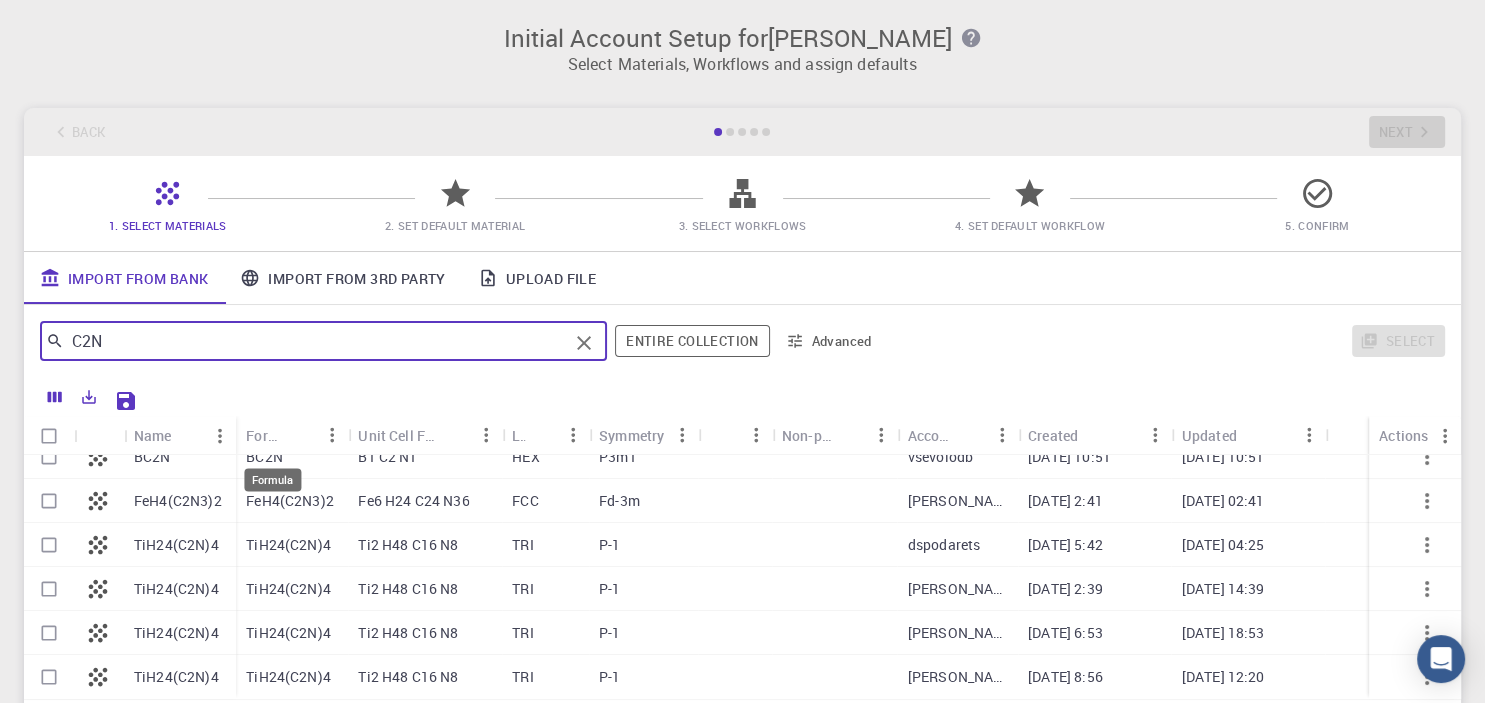 scroll, scrollTop: 196, scrollLeft: 0, axis: vertical 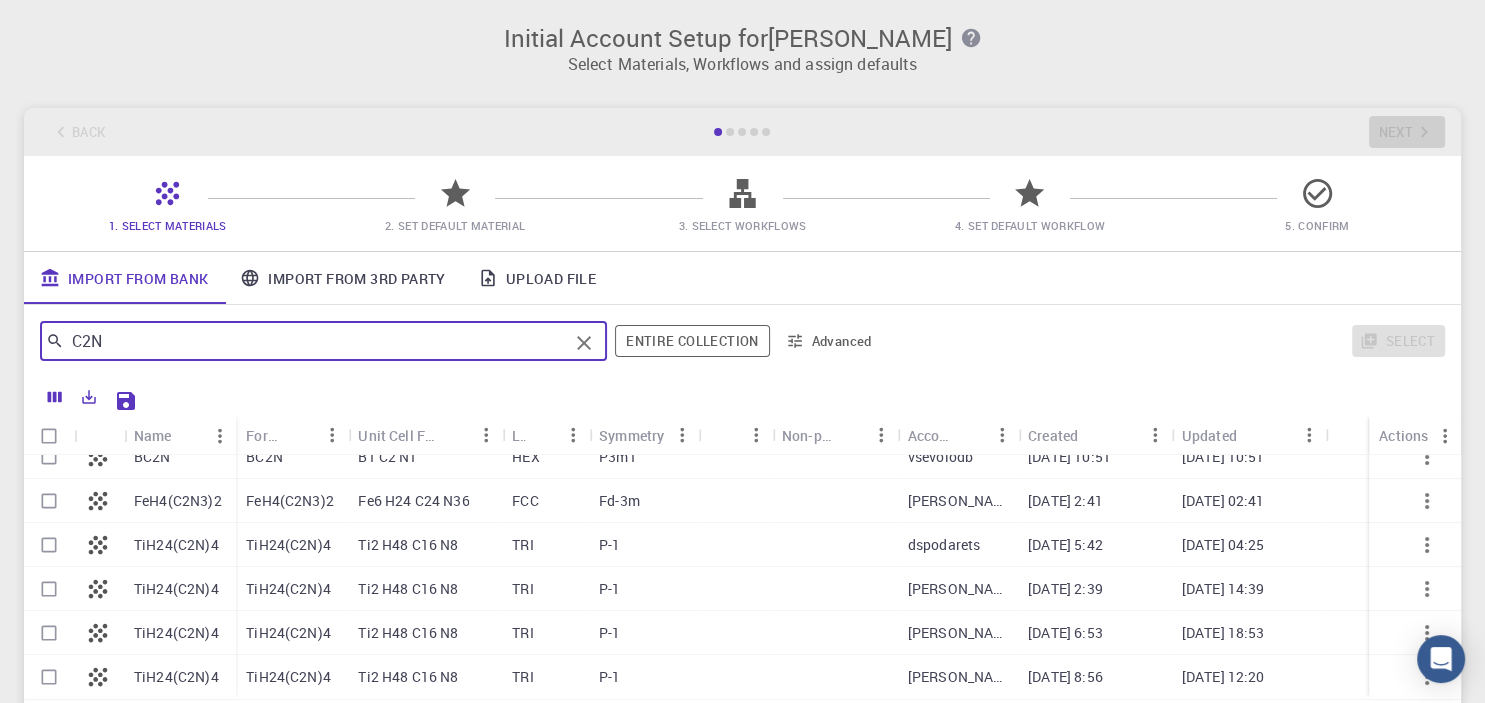 type on "C2N" 